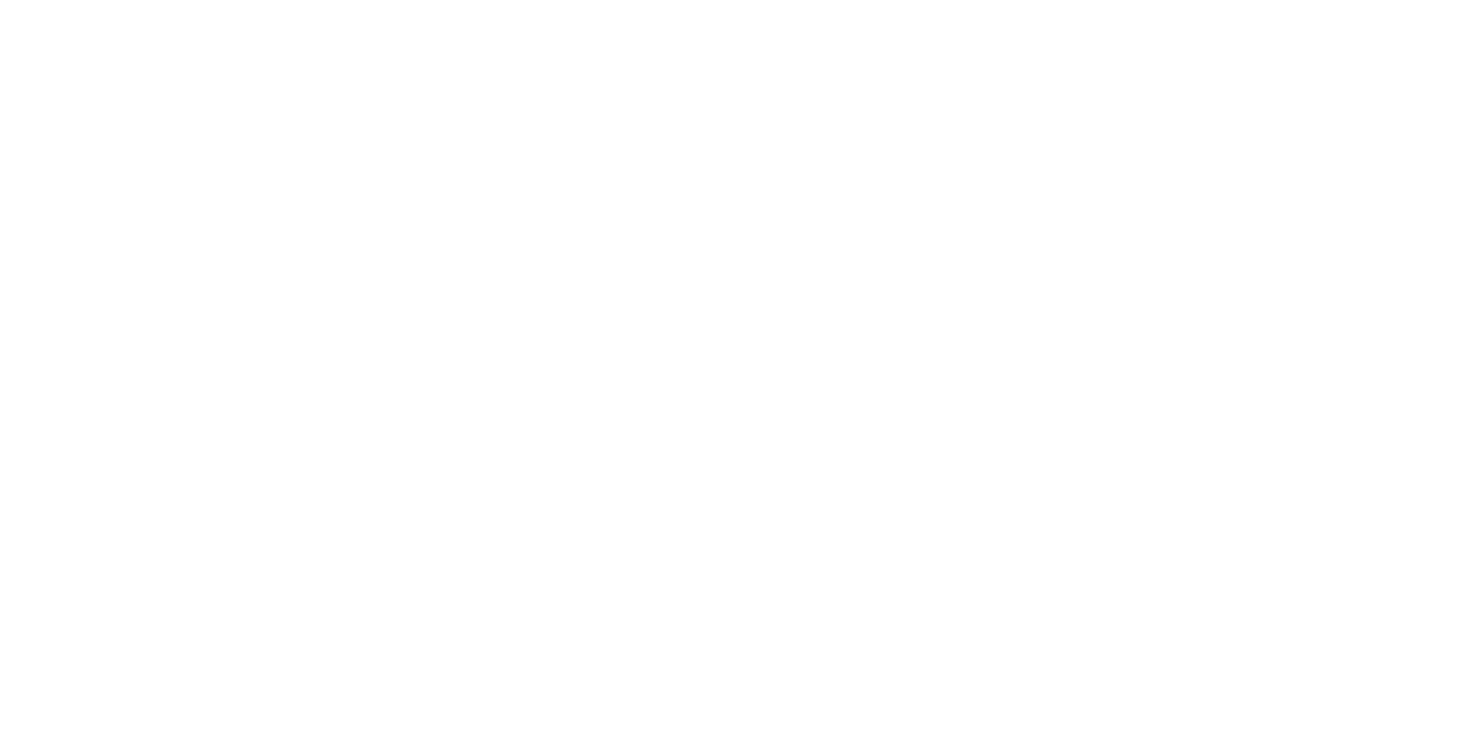 scroll, scrollTop: 0, scrollLeft: 0, axis: both 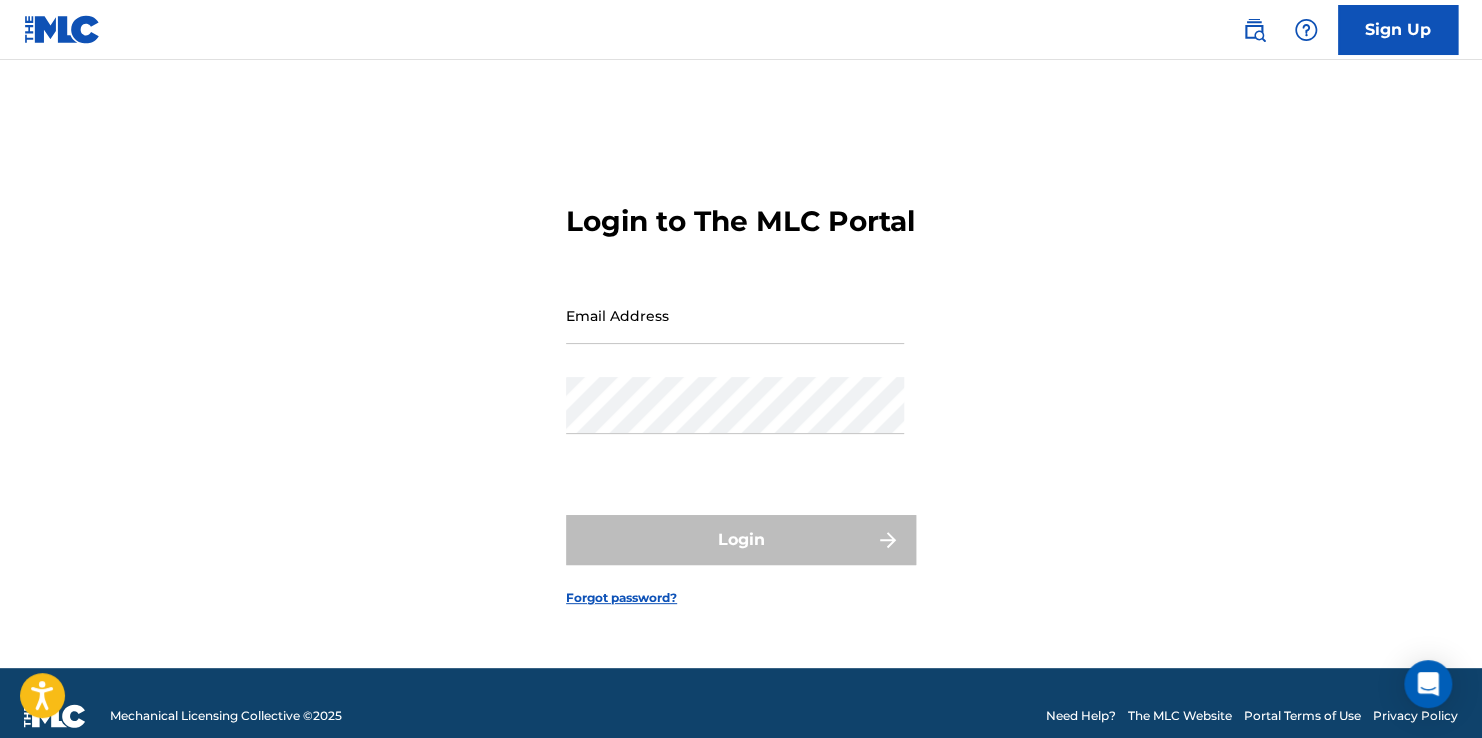 type on "[EMAIL_ADDRESS][DOMAIN_NAME]" 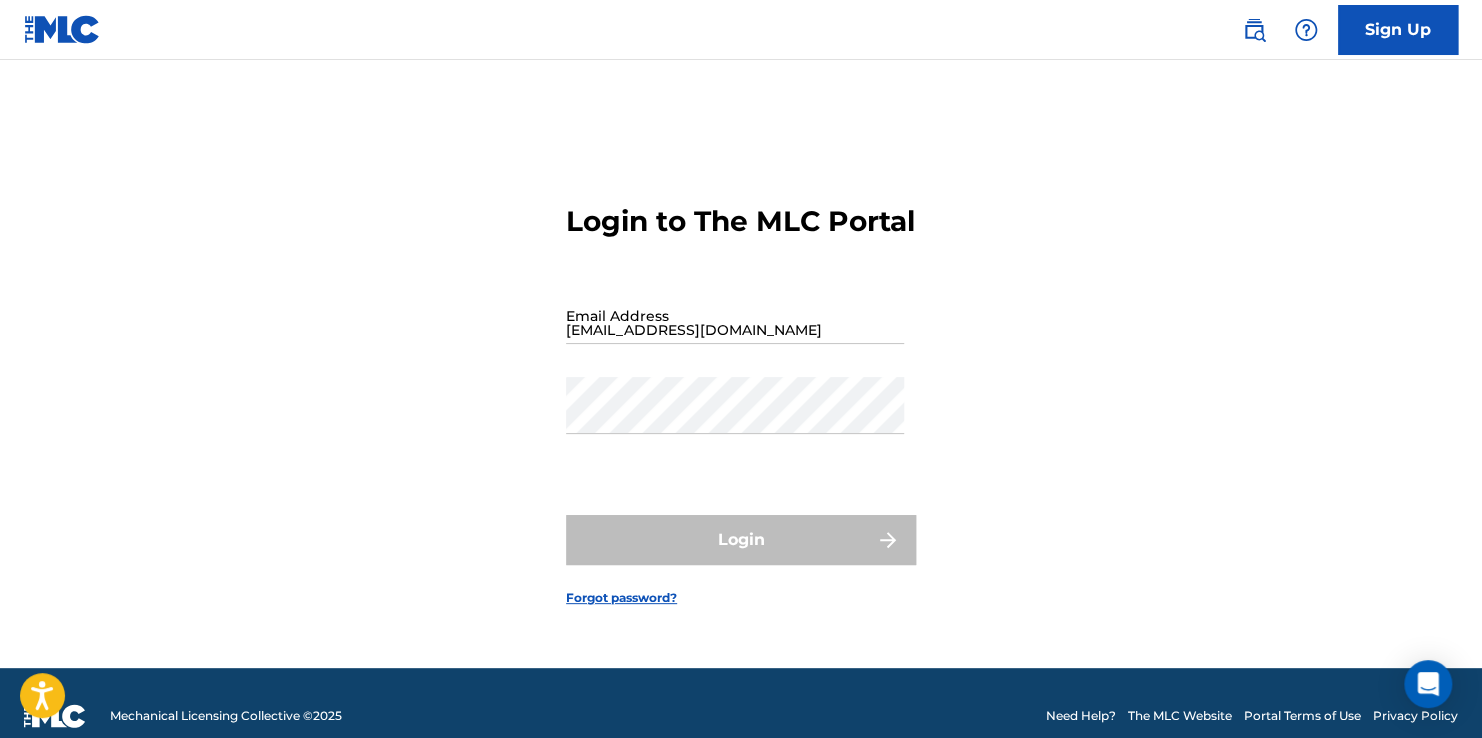 click on "Login to The MLC Portal Email Address [EMAIL_ADDRESS][DOMAIN_NAME] Password Login Forgot password?" at bounding box center (741, 389) 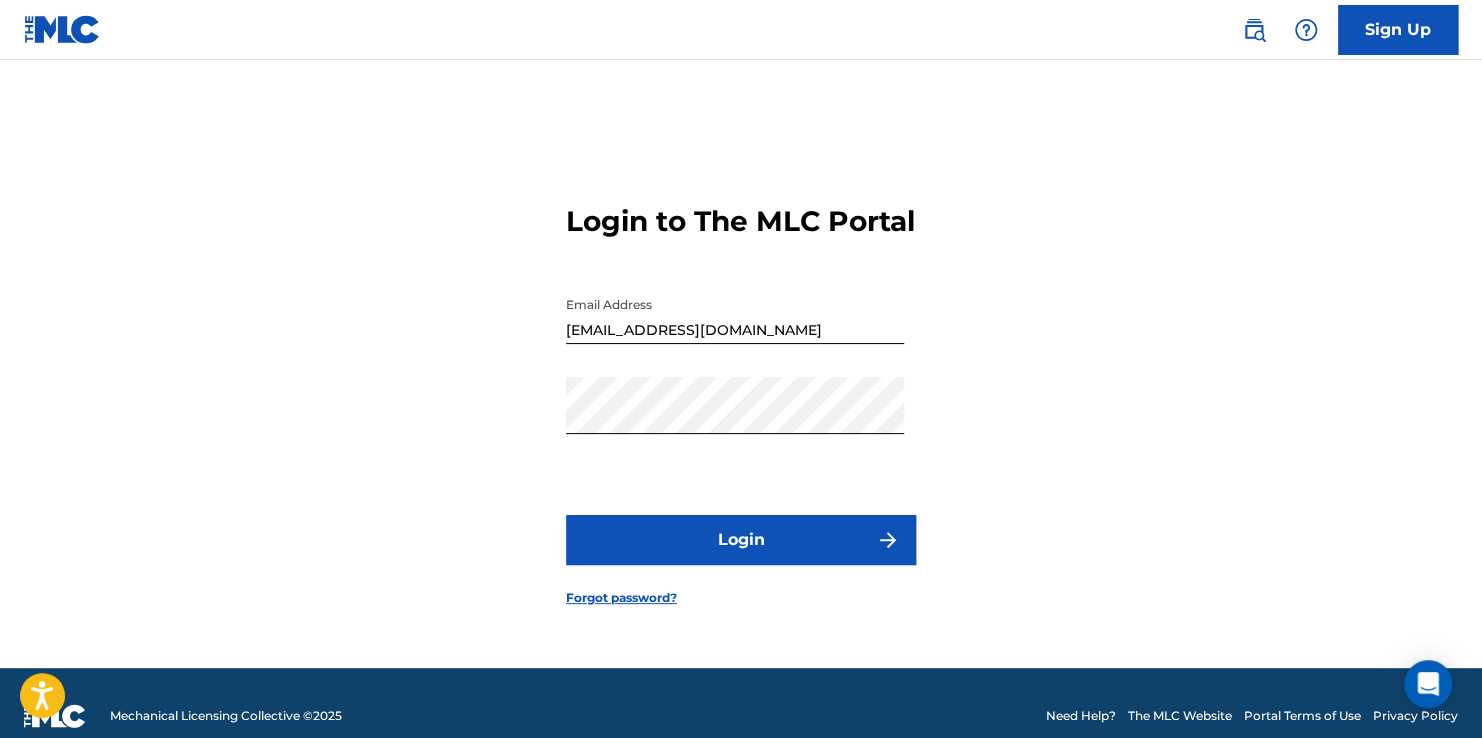 click on "Login" at bounding box center [741, 540] 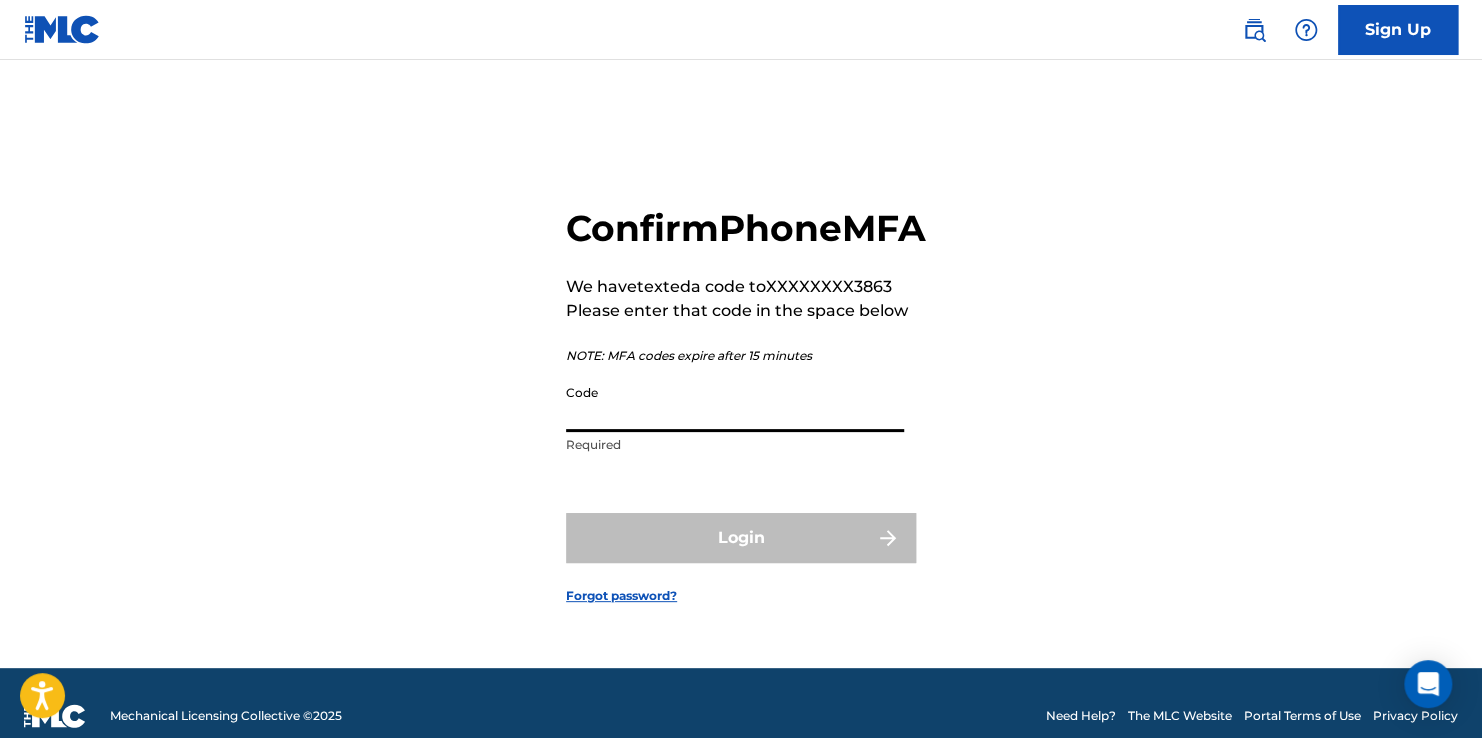 click on "Code" at bounding box center [735, 403] 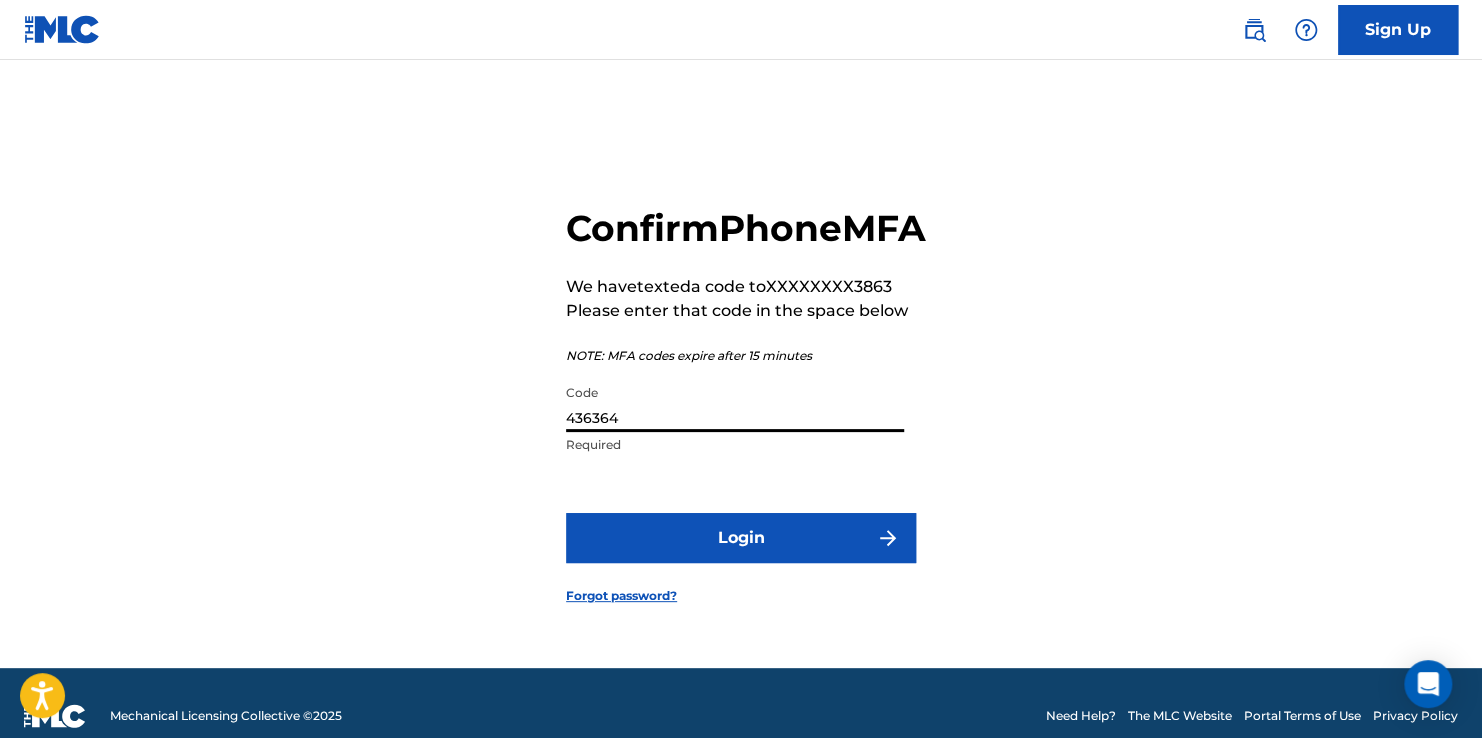 type on "436364" 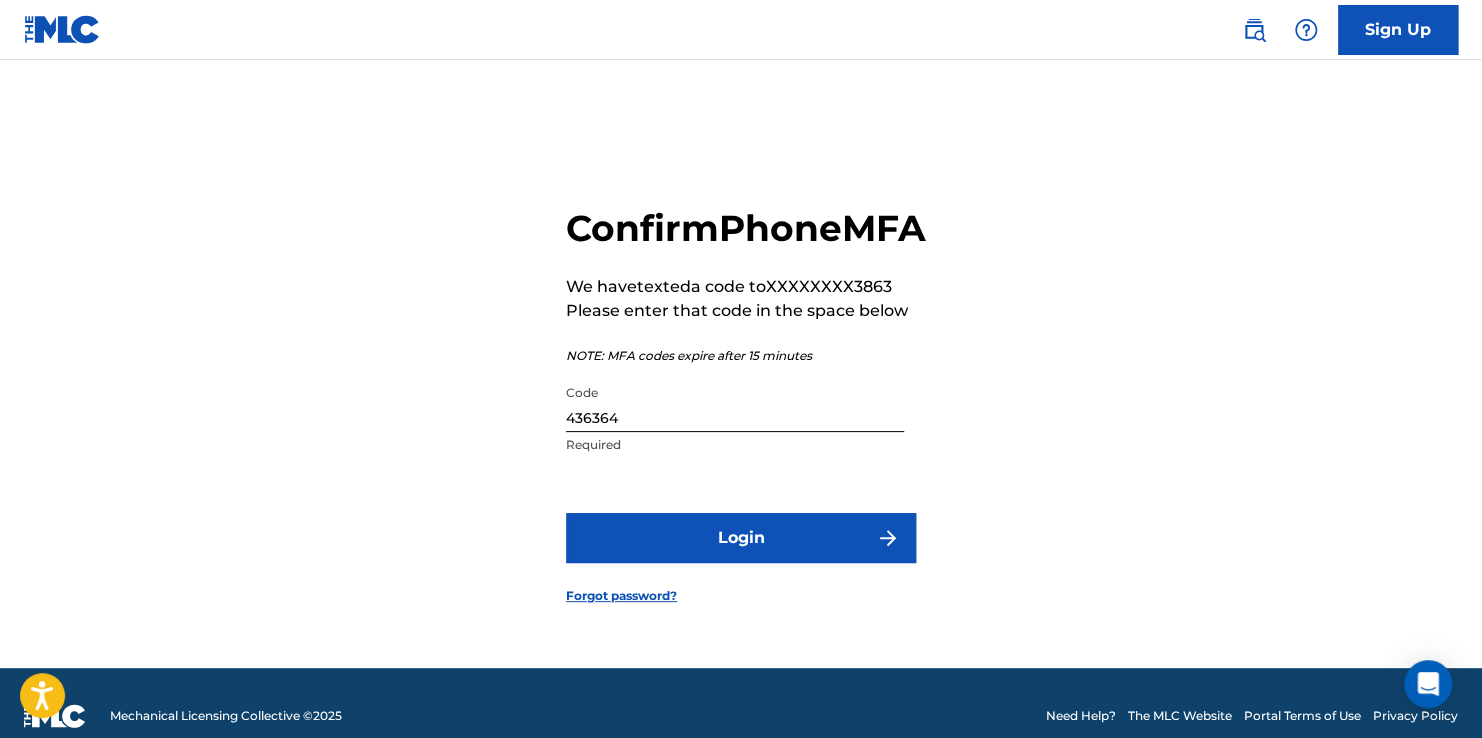 click on "Login" at bounding box center (741, 538) 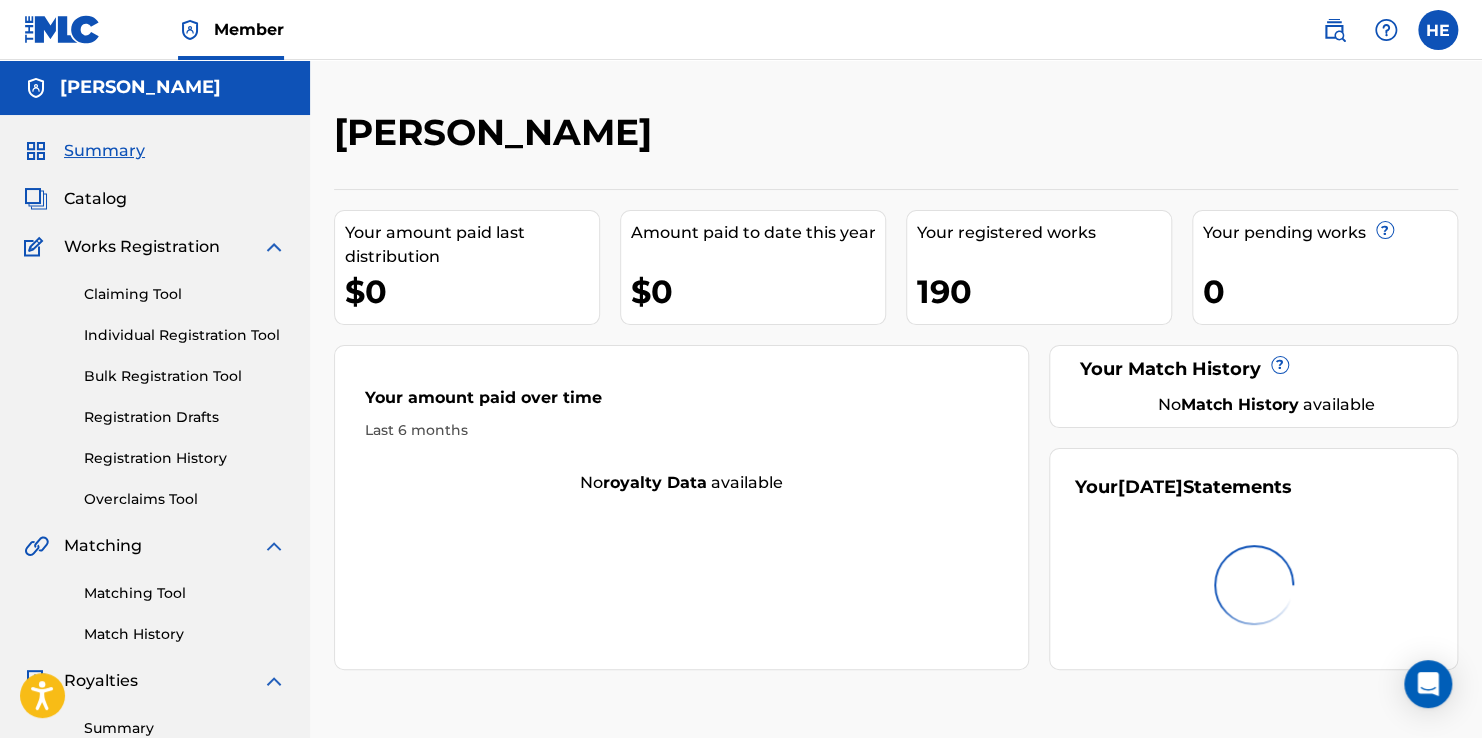 scroll, scrollTop: 0, scrollLeft: 0, axis: both 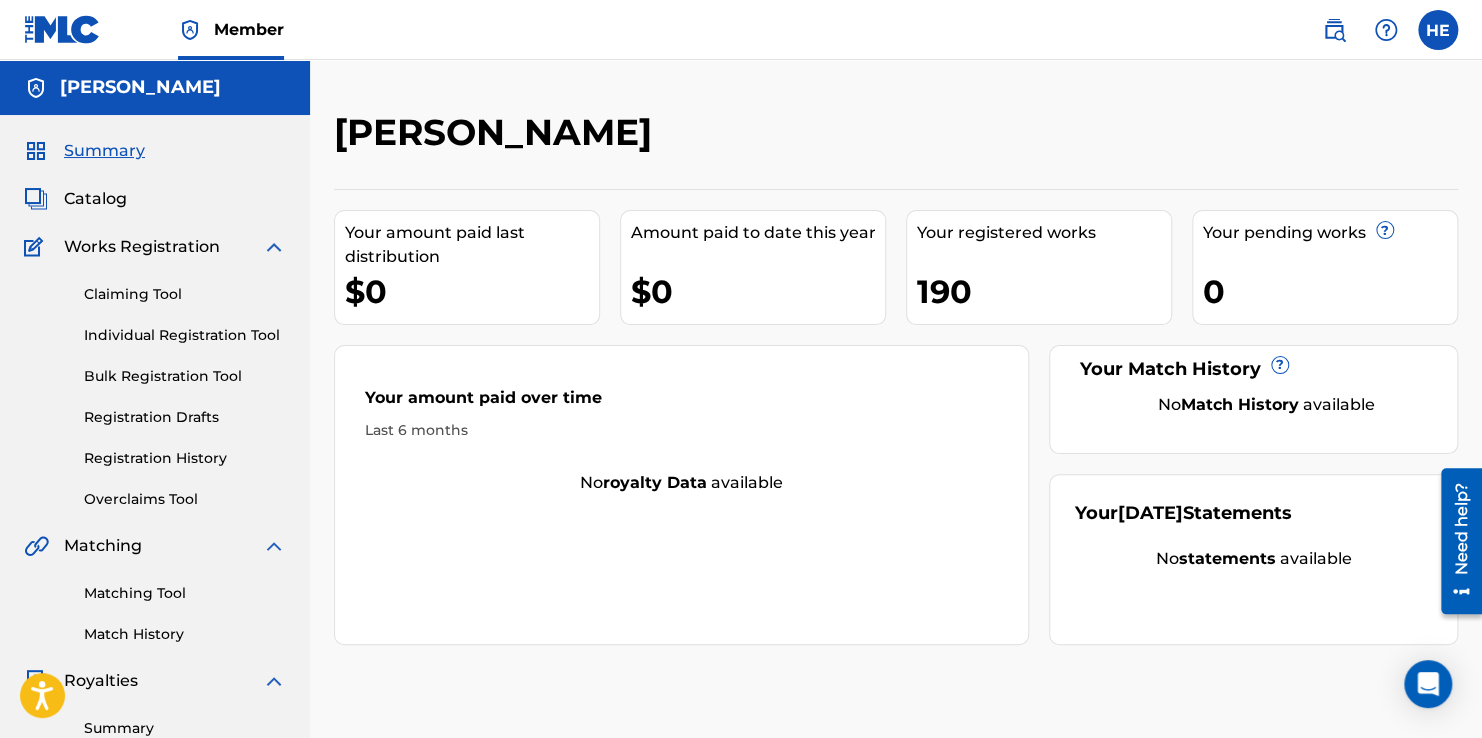 click on "Your amount paid last distribution   $0 Amount paid to date this year   $0 Your registered works   190 Your pending works   ? 0 Your Match History ? No  Match History   available Your amount paid over time Last 6 months No  royalty data   available Your  [DATE]  Statements No  statements   available" at bounding box center [896, 417] 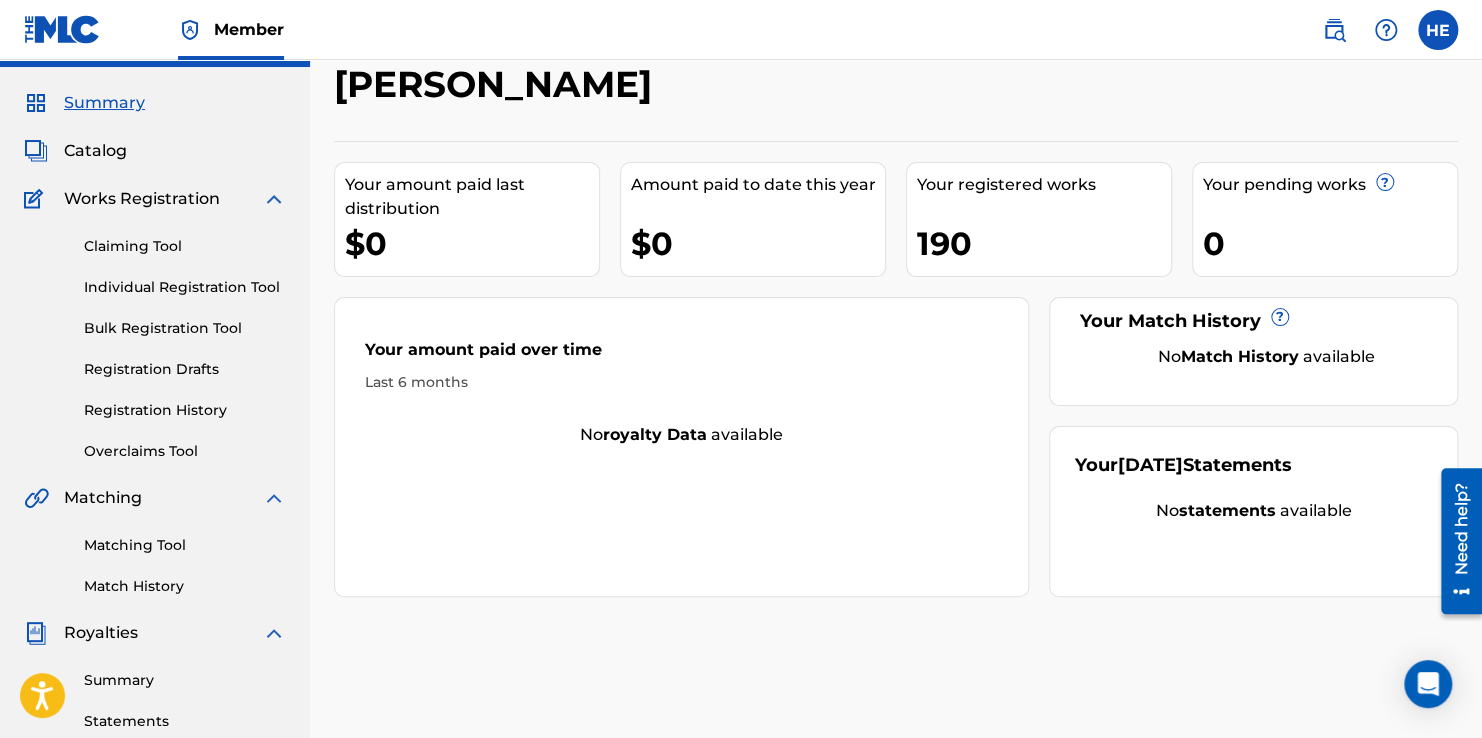scroll, scrollTop: 0, scrollLeft: 0, axis: both 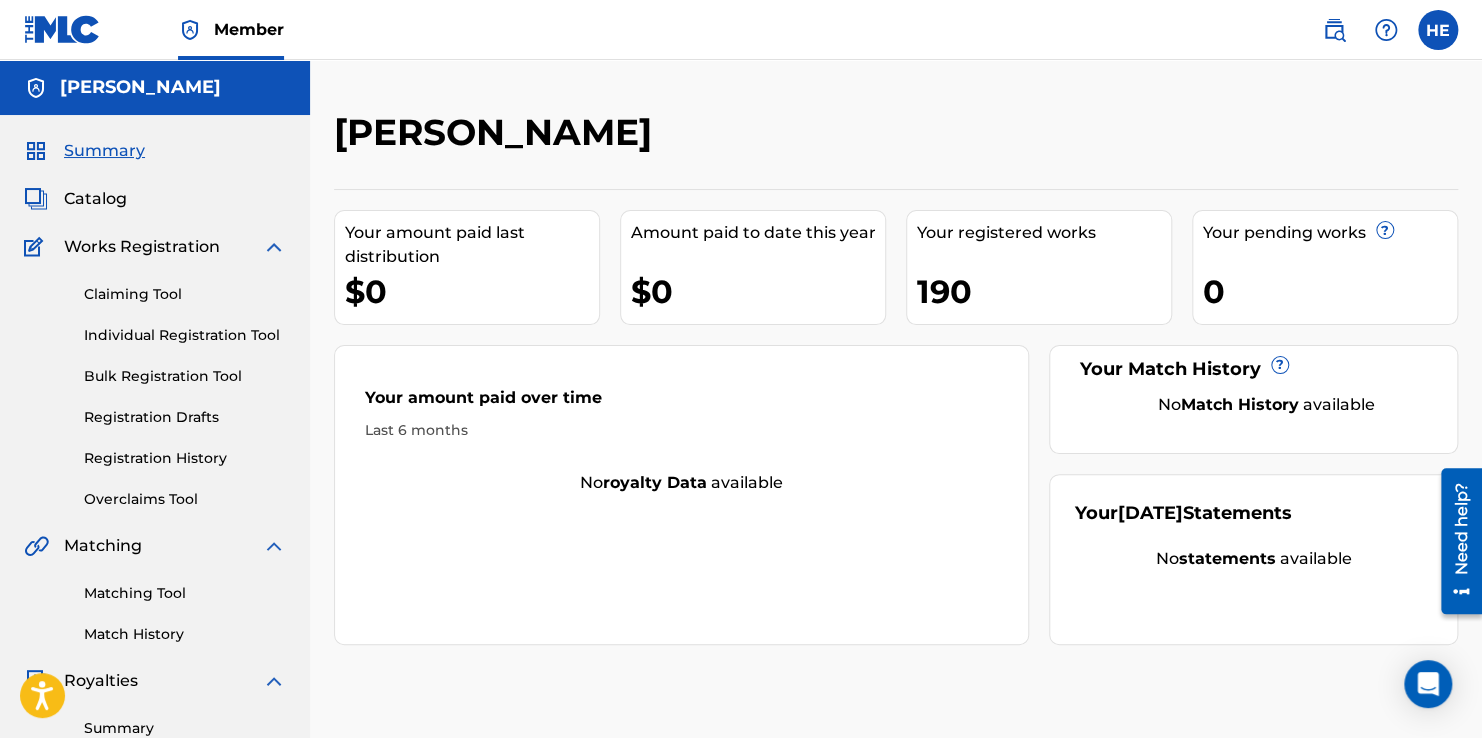 click on "Your amount paid last distribution   $0 Amount paid to date this year   $0 Your registered works   190 Your pending works   ? 0 Your Match History ? No  Match History   available Your amount paid over time Last 6 months No  royalty data   available Your  [DATE]  Statements No  statements   available" at bounding box center (896, 417) 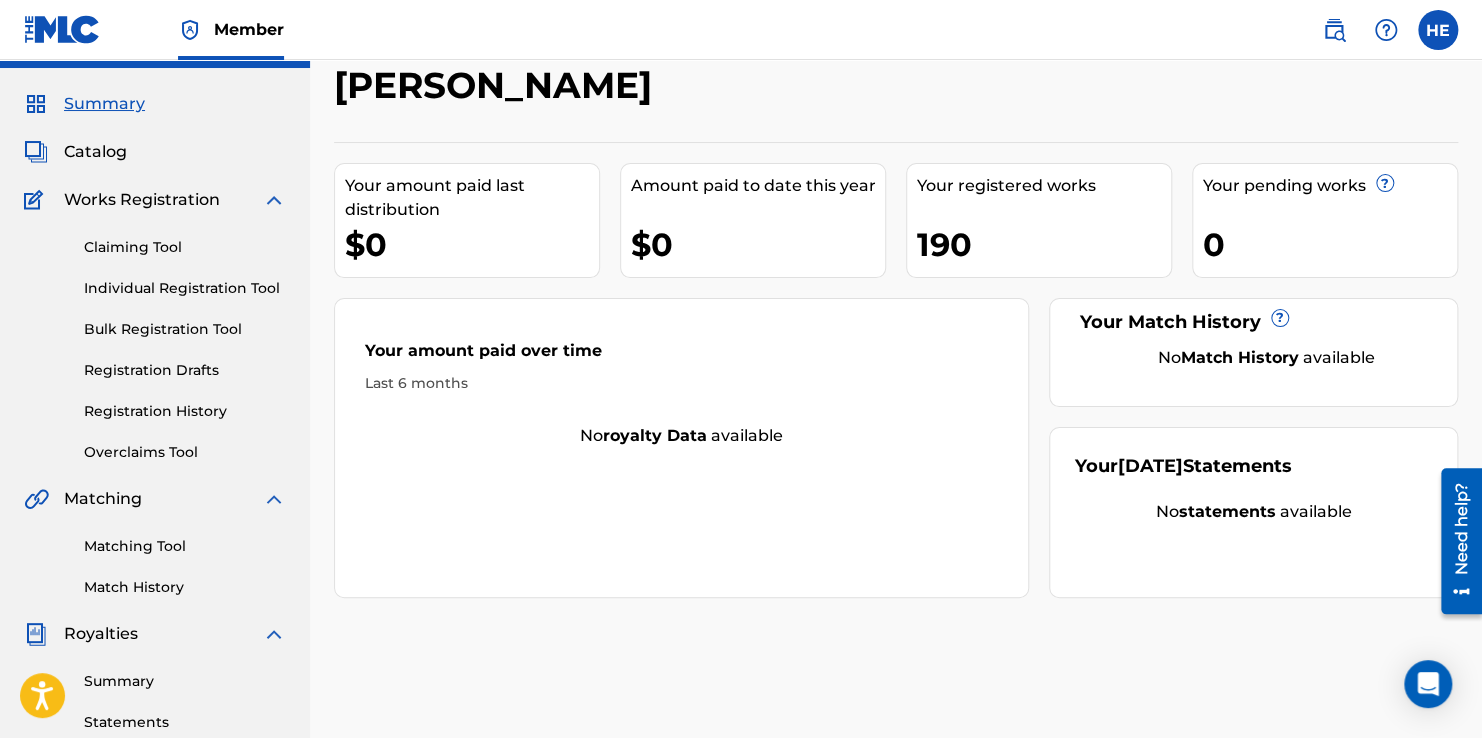 scroll, scrollTop: 0, scrollLeft: 0, axis: both 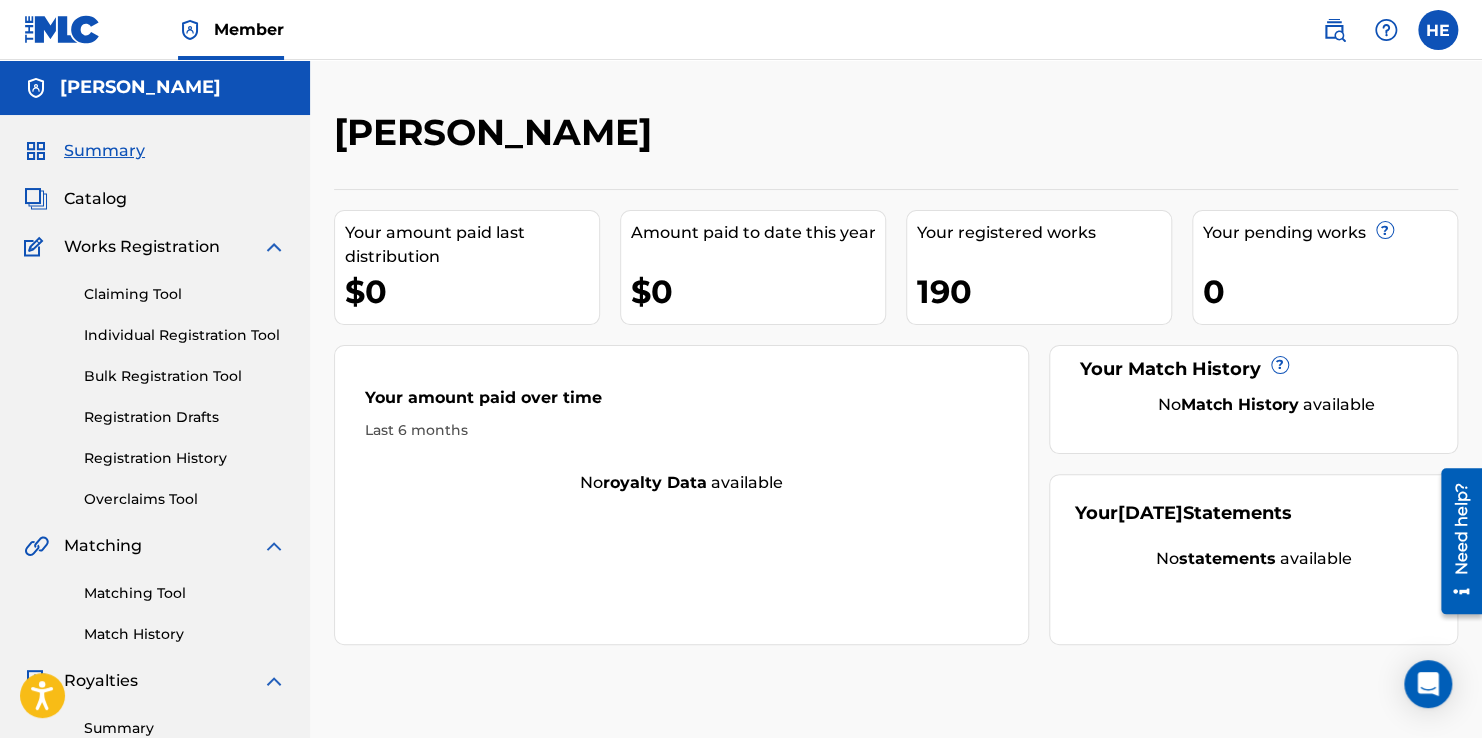 click on "Your amount paid last distribution   $0 Amount paid to date this year   $0 Your registered works   190 Your pending works   ? 0 Your Match History ? No  Match History   available Your amount paid over time Last 6 months No  royalty data   available Your  [DATE]  Statements No  statements   available" at bounding box center (896, 417) 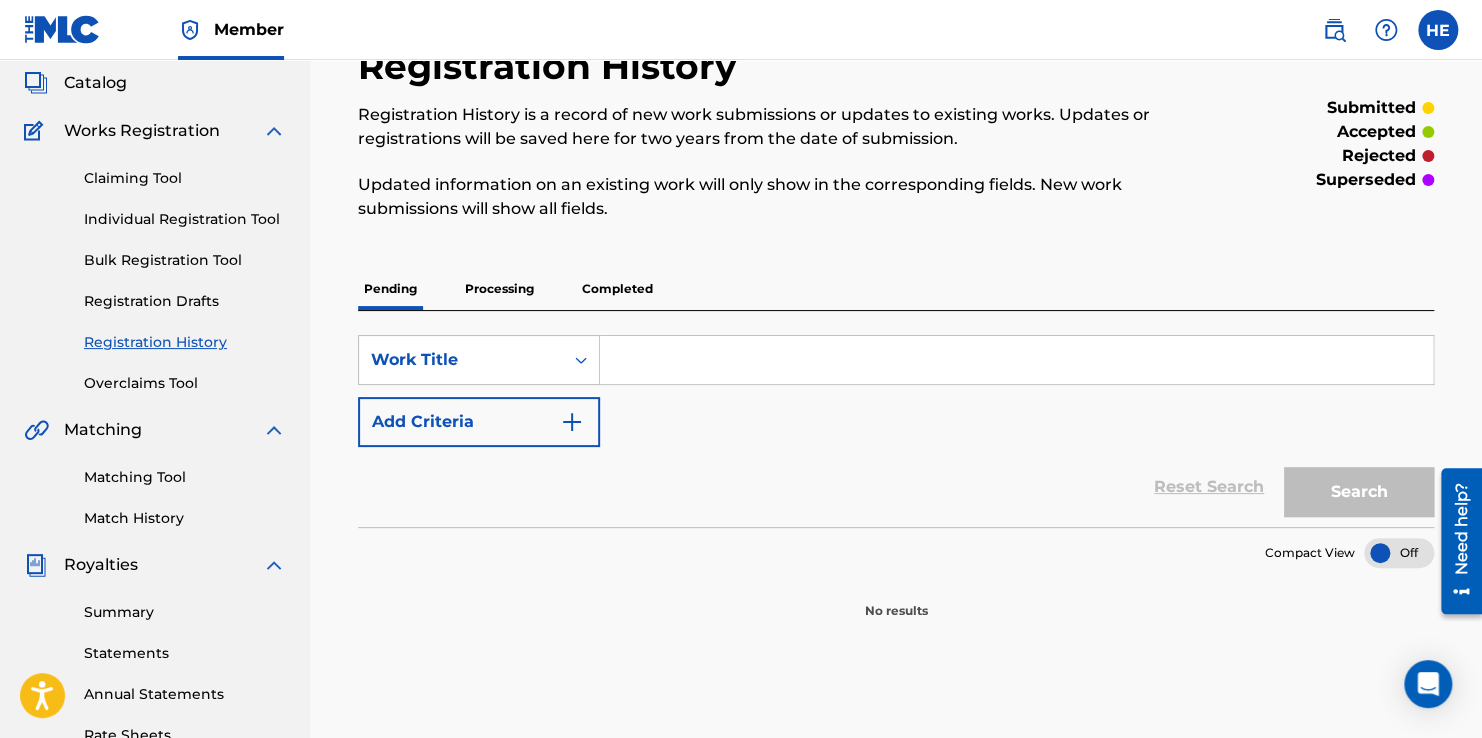 scroll, scrollTop: 100, scrollLeft: 0, axis: vertical 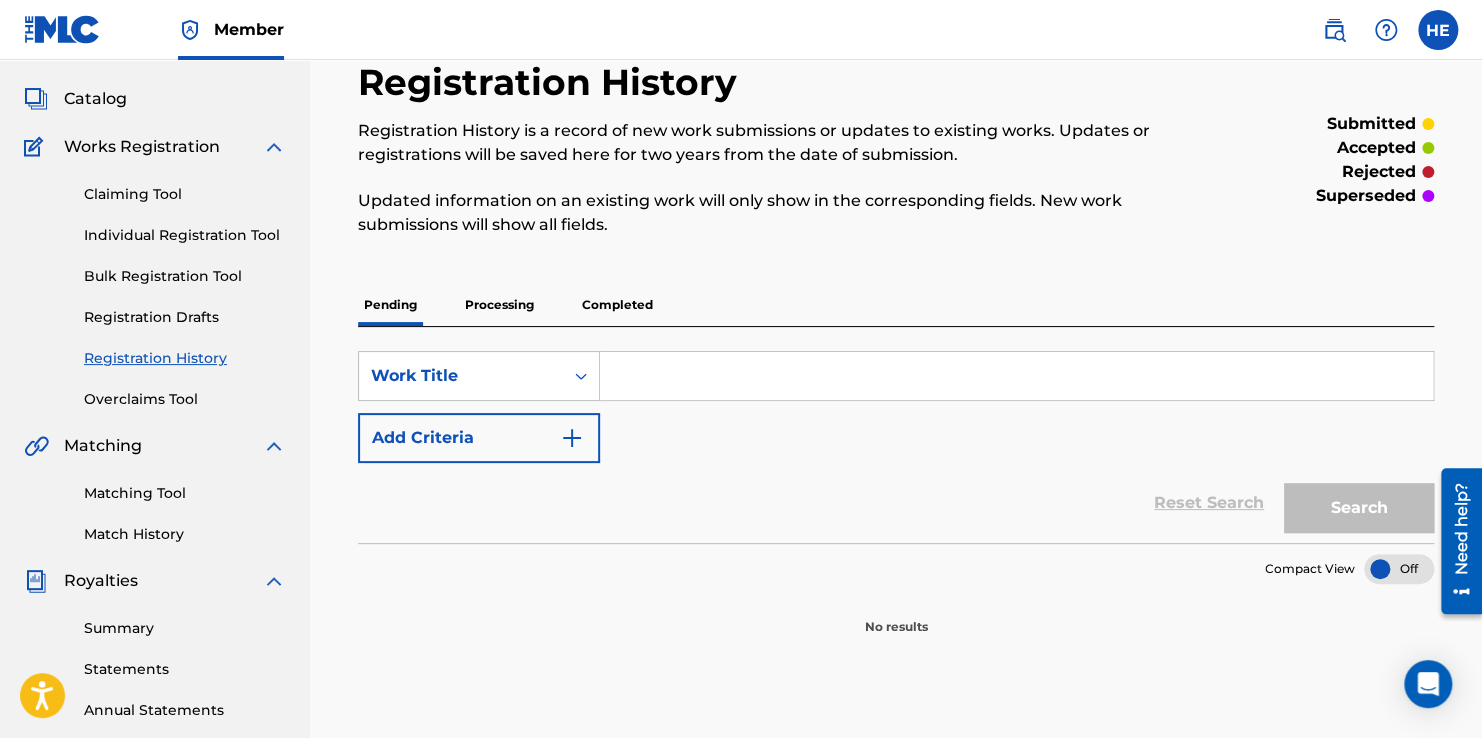 click on "Summary Catalog Works Registration Claiming Tool Individual Registration Tool Bulk Registration Tool Registration Drafts Registration History Overclaims Tool Matching Matching Tool Match History Royalties Summary Statements Annual Statements Rate Sheets Member Settings Banking Information Member Information User Permissions Contact Information Member Benefits" at bounding box center (155, 529) 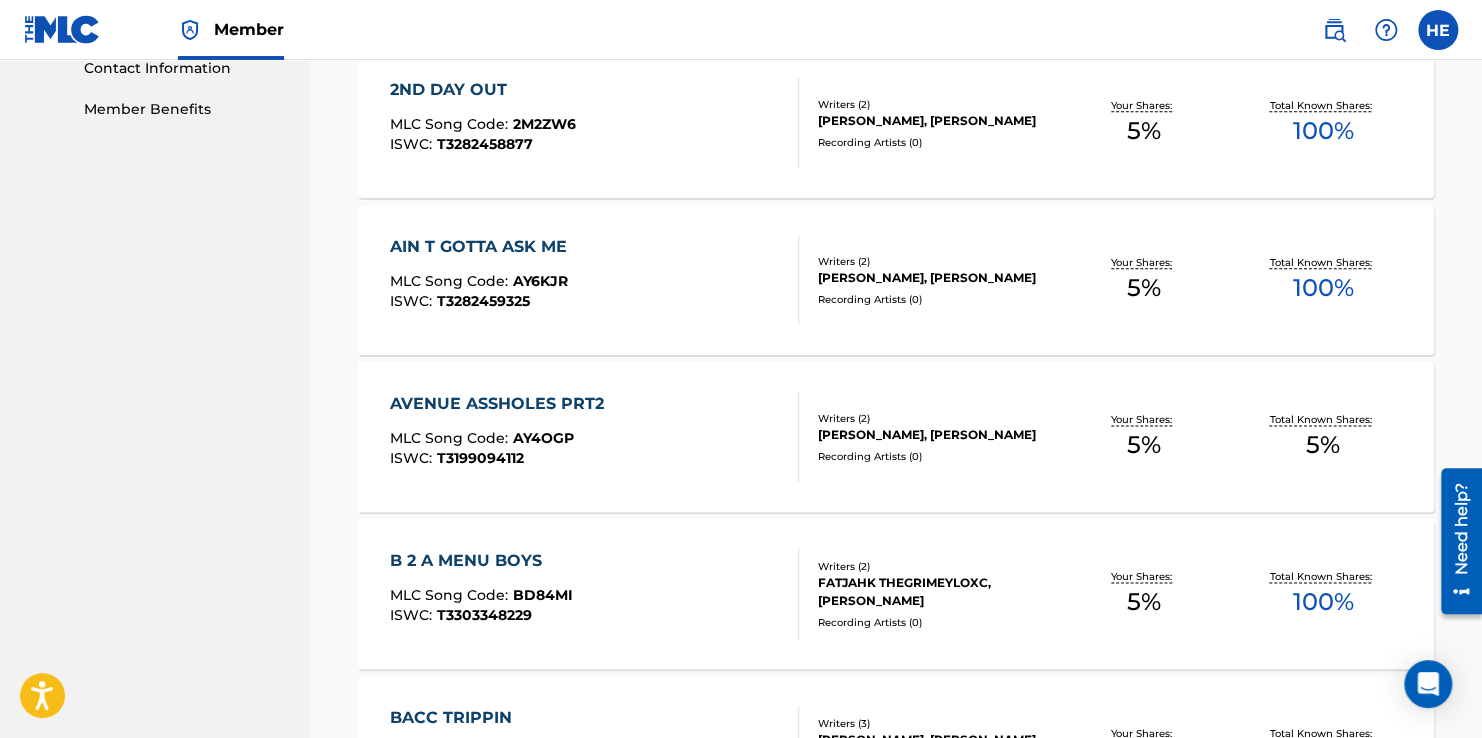 scroll, scrollTop: 1600, scrollLeft: 0, axis: vertical 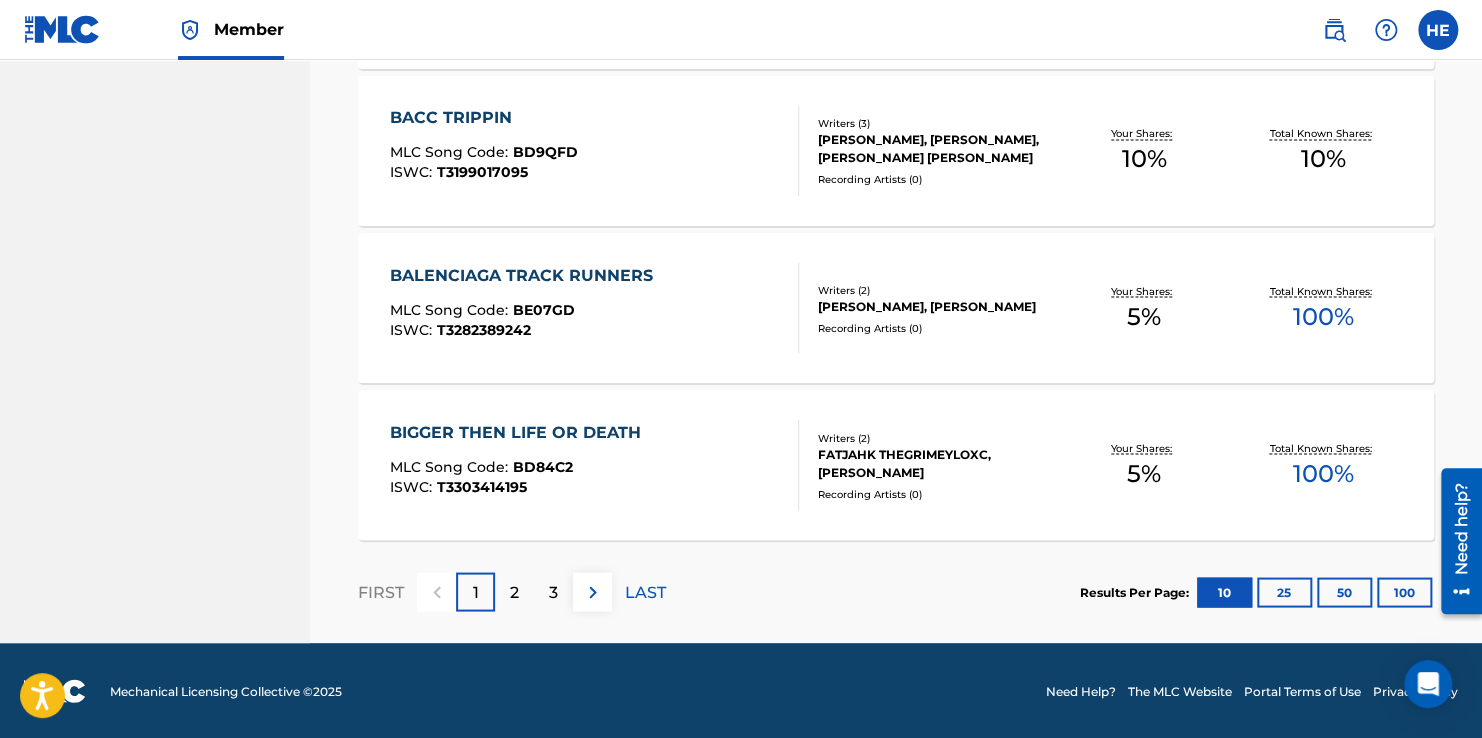 click on "2" at bounding box center [514, 591] 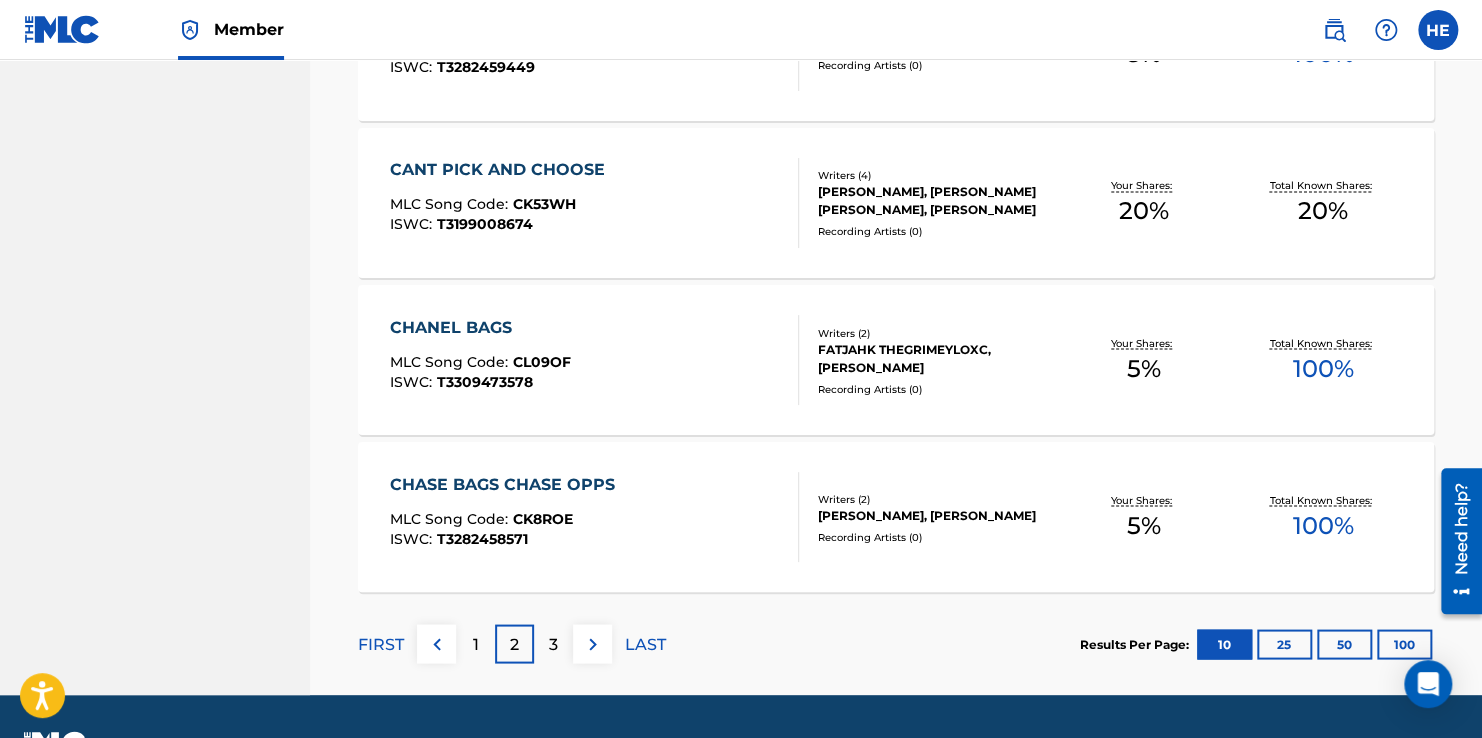 scroll, scrollTop: 1600, scrollLeft: 0, axis: vertical 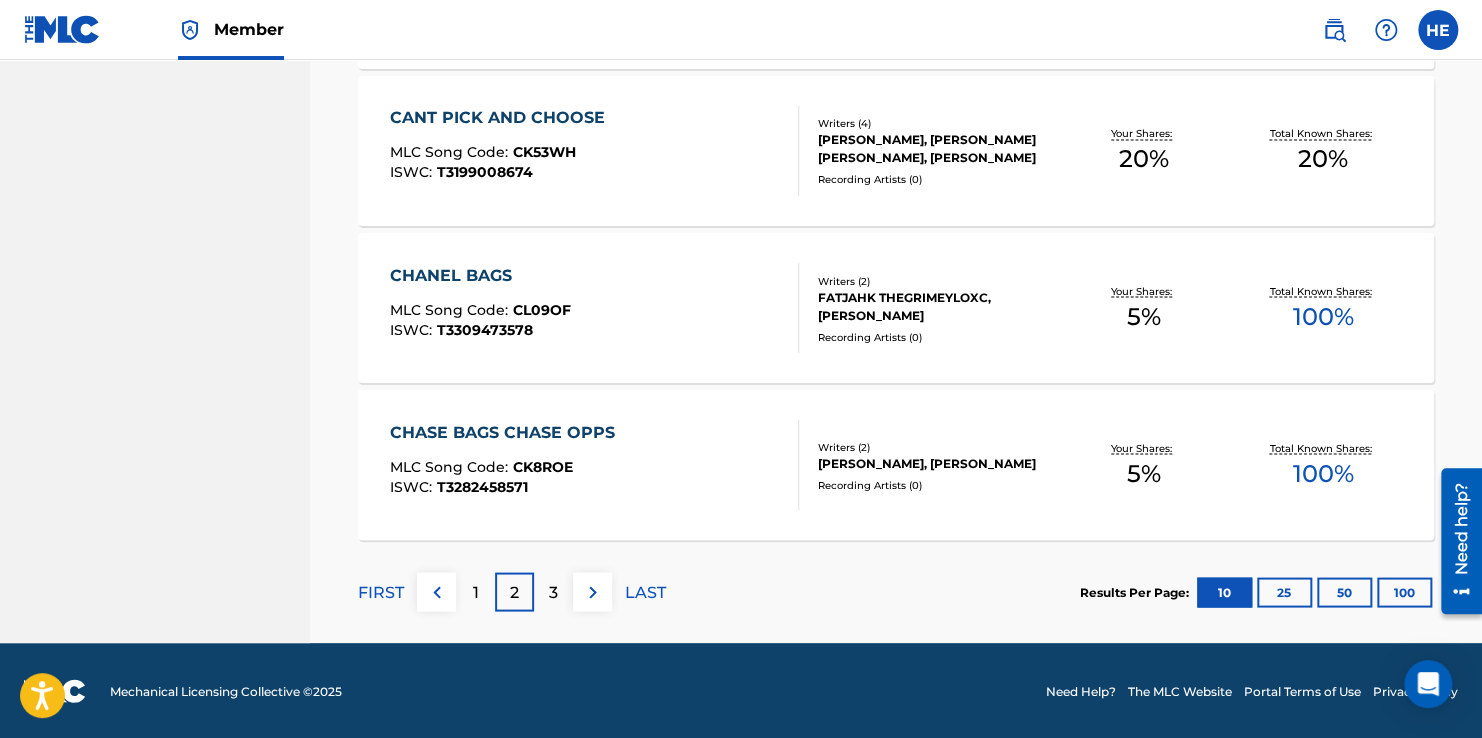 click on "3" at bounding box center (553, 592) 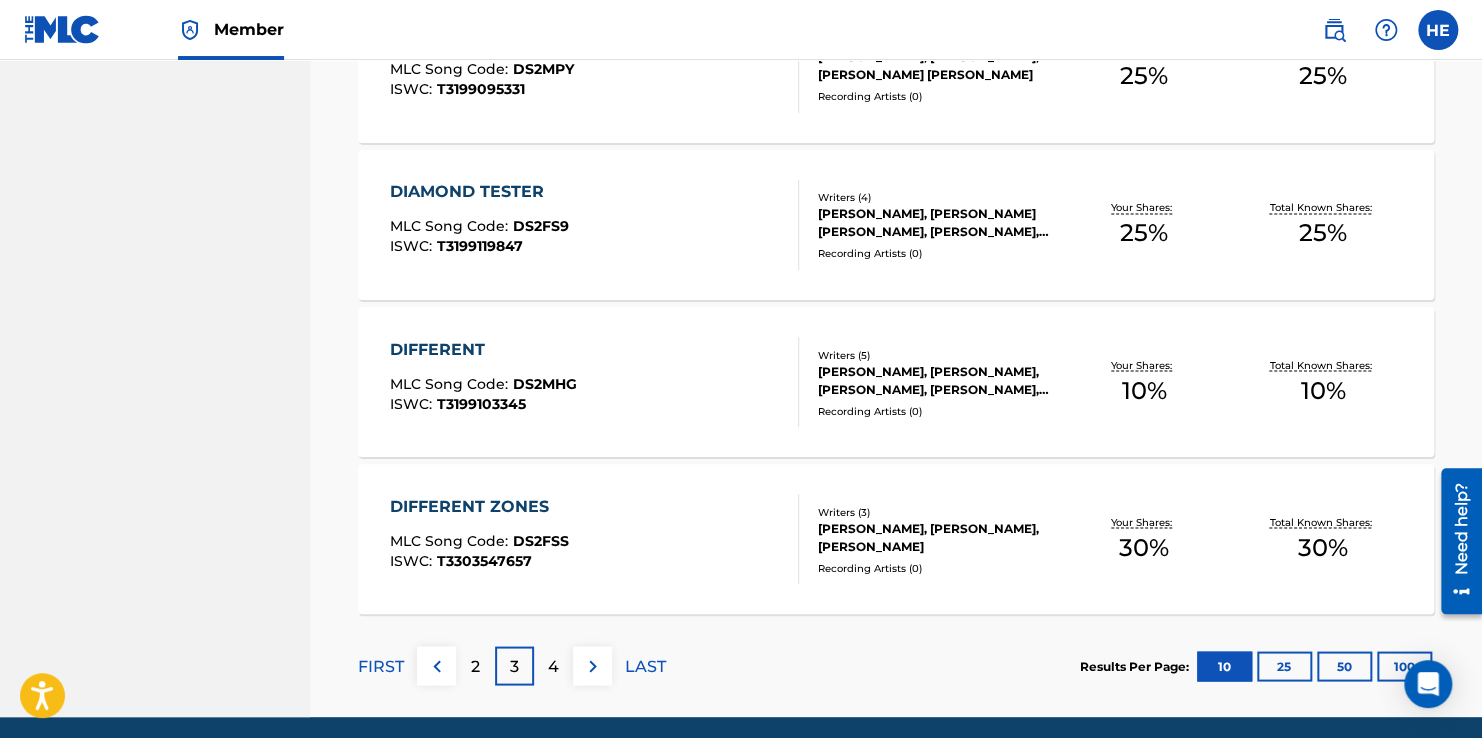 scroll, scrollTop: 1600, scrollLeft: 0, axis: vertical 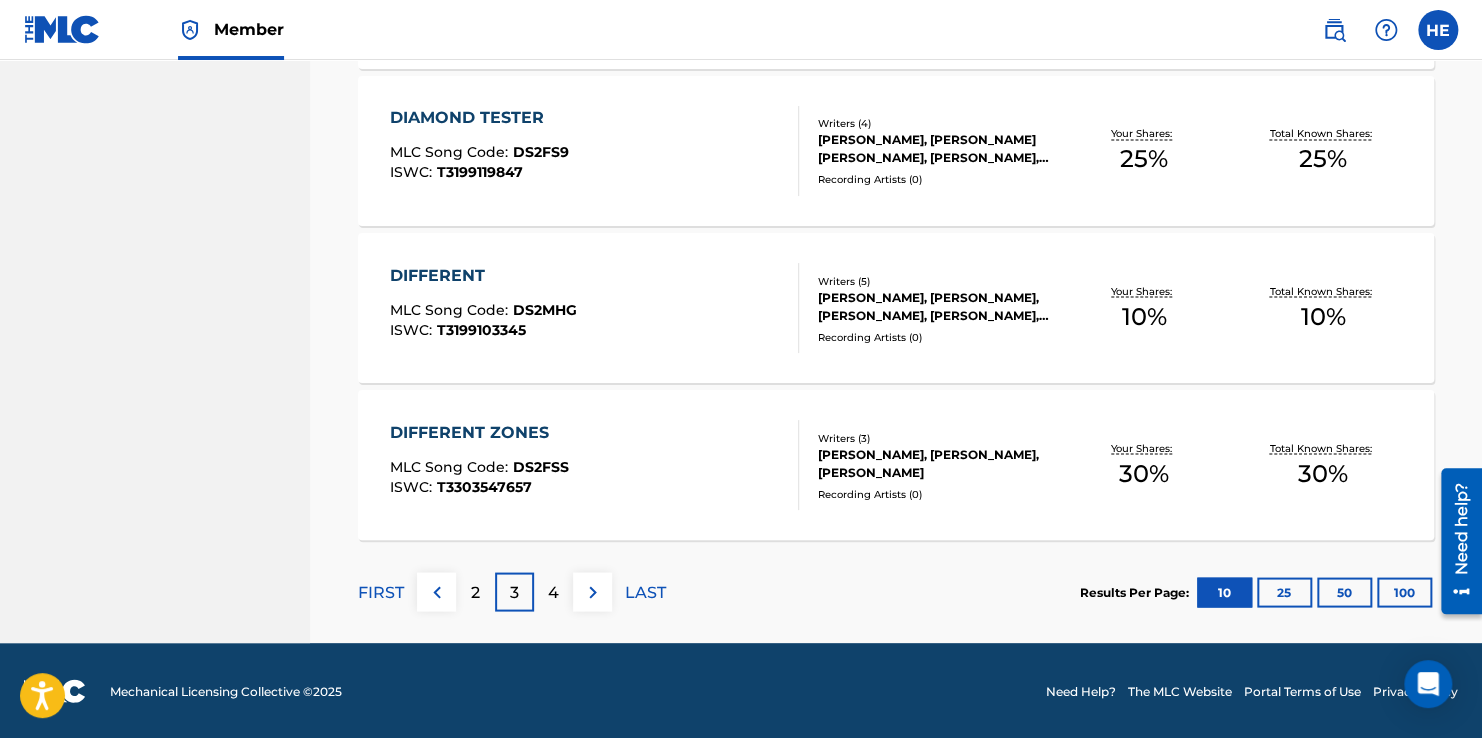 click on "4" at bounding box center (553, 592) 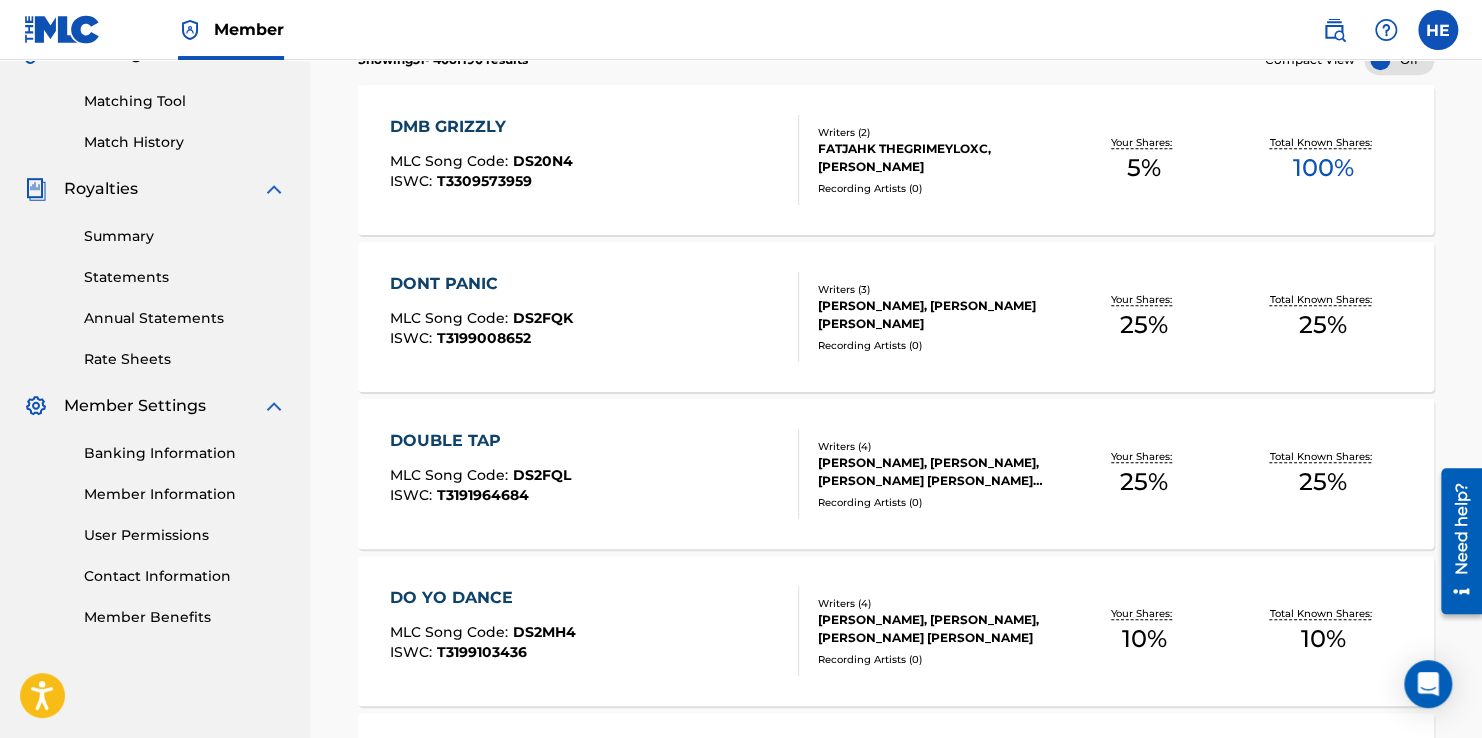 scroll, scrollTop: 200, scrollLeft: 0, axis: vertical 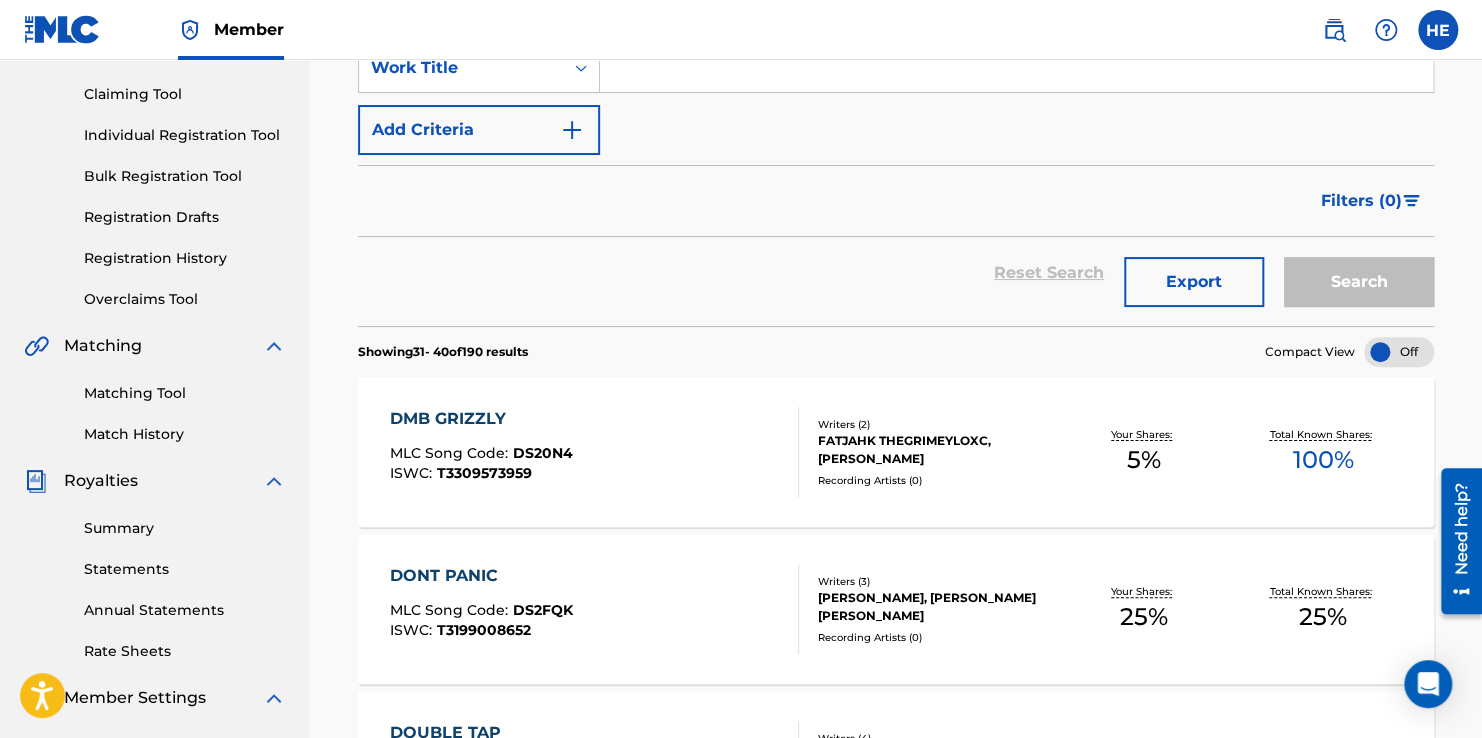 click on "Recording Artists ( 0 )" at bounding box center [936, 480] 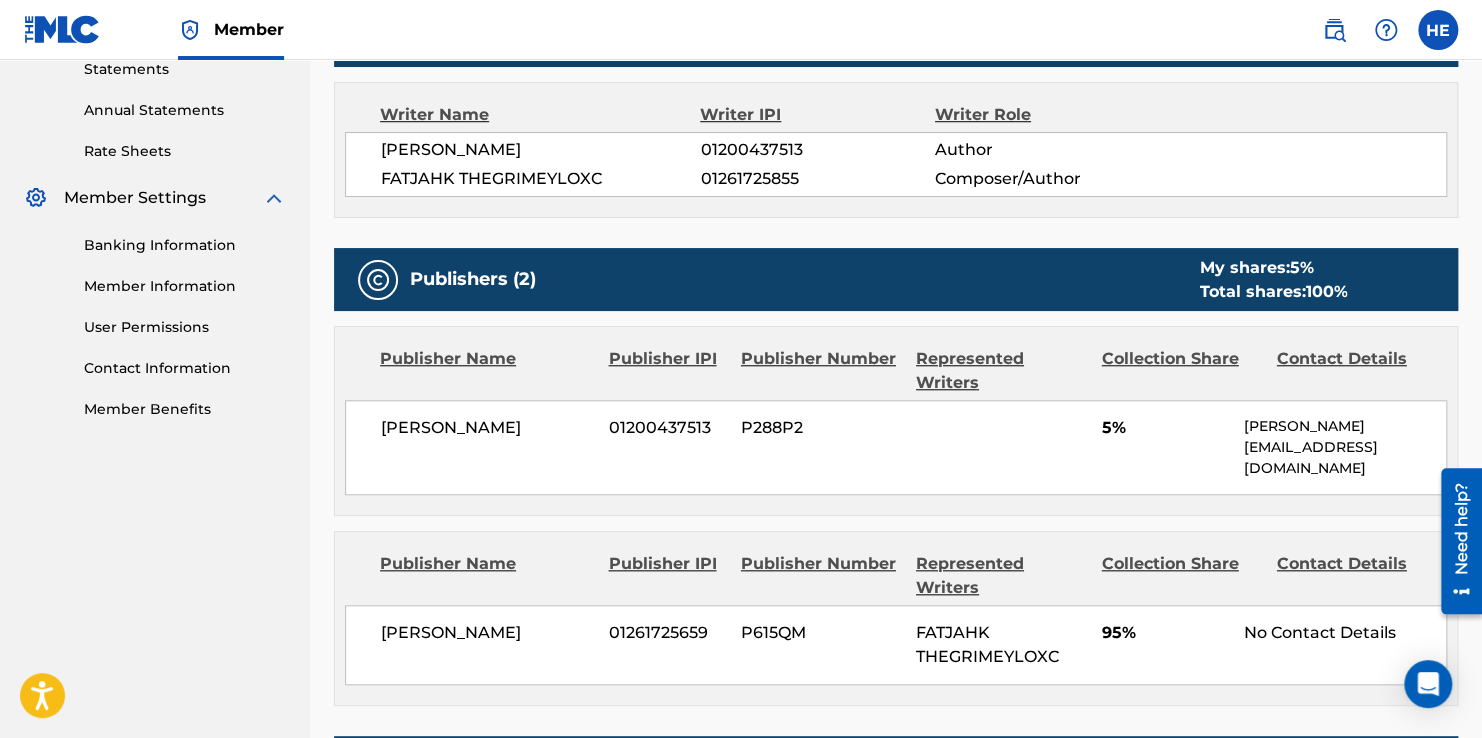 scroll, scrollTop: 976, scrollLeft: 0, axis: vertical 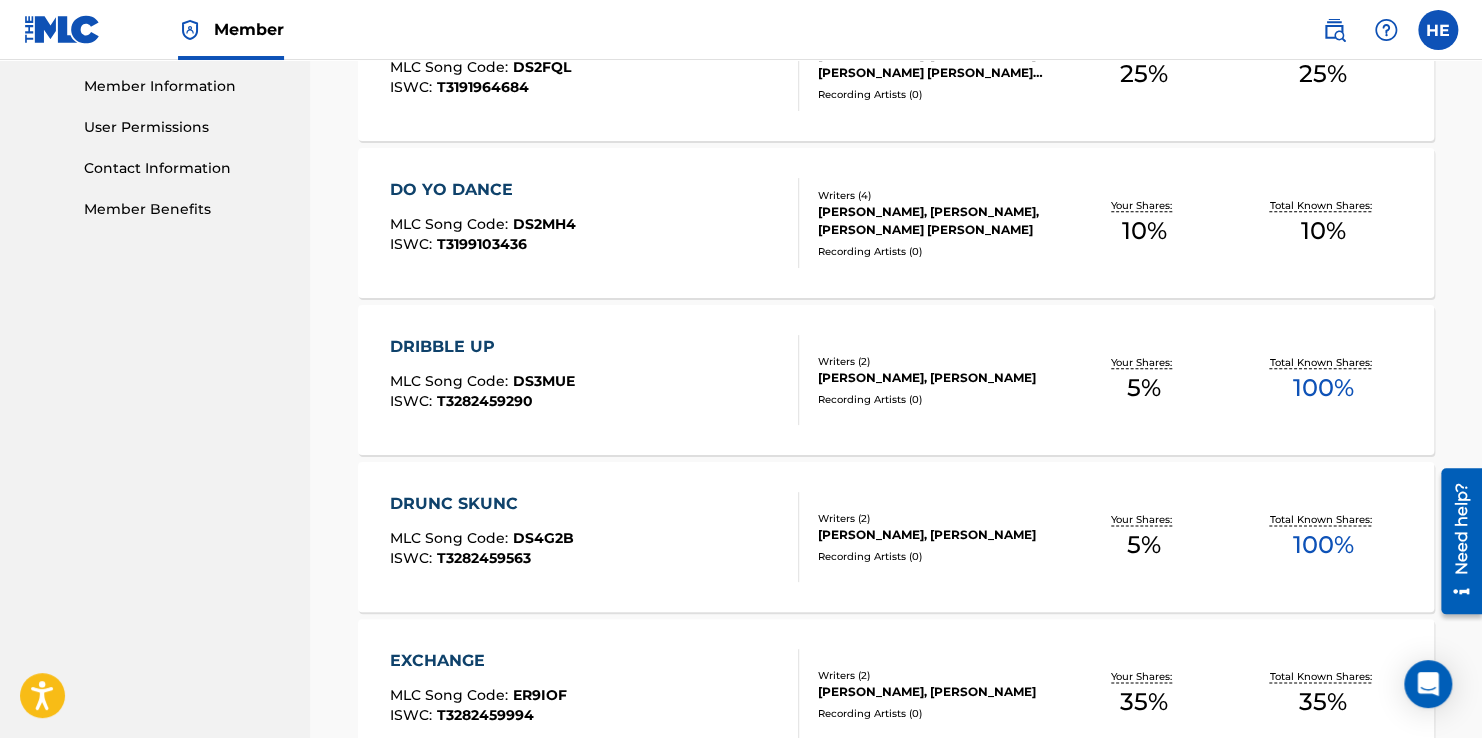 click on "Member Information" at bounding box center [185, 86] 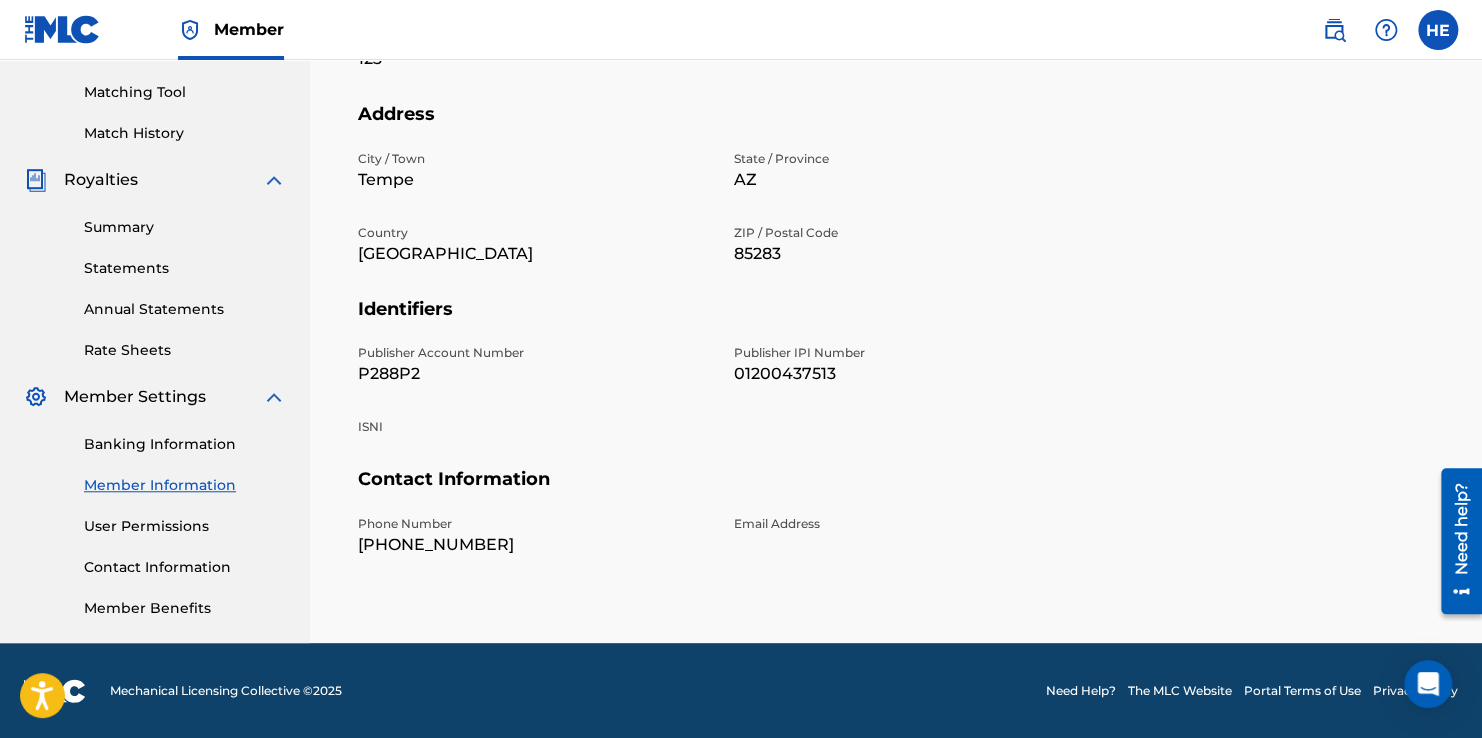 scroll, scrollTop: 101, scrollLeft: 0, axis: vertical 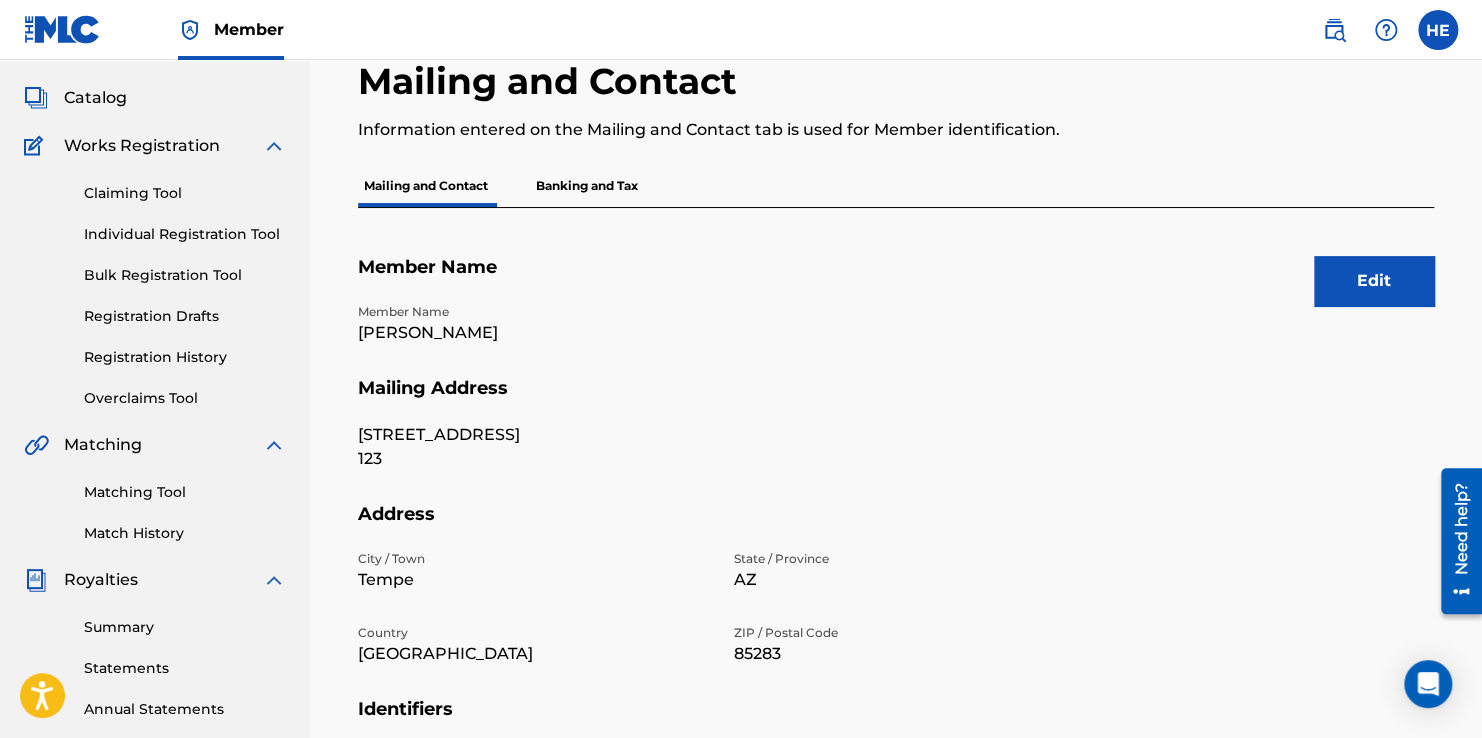 click on "Edit" at bounding box center [1374, 281] 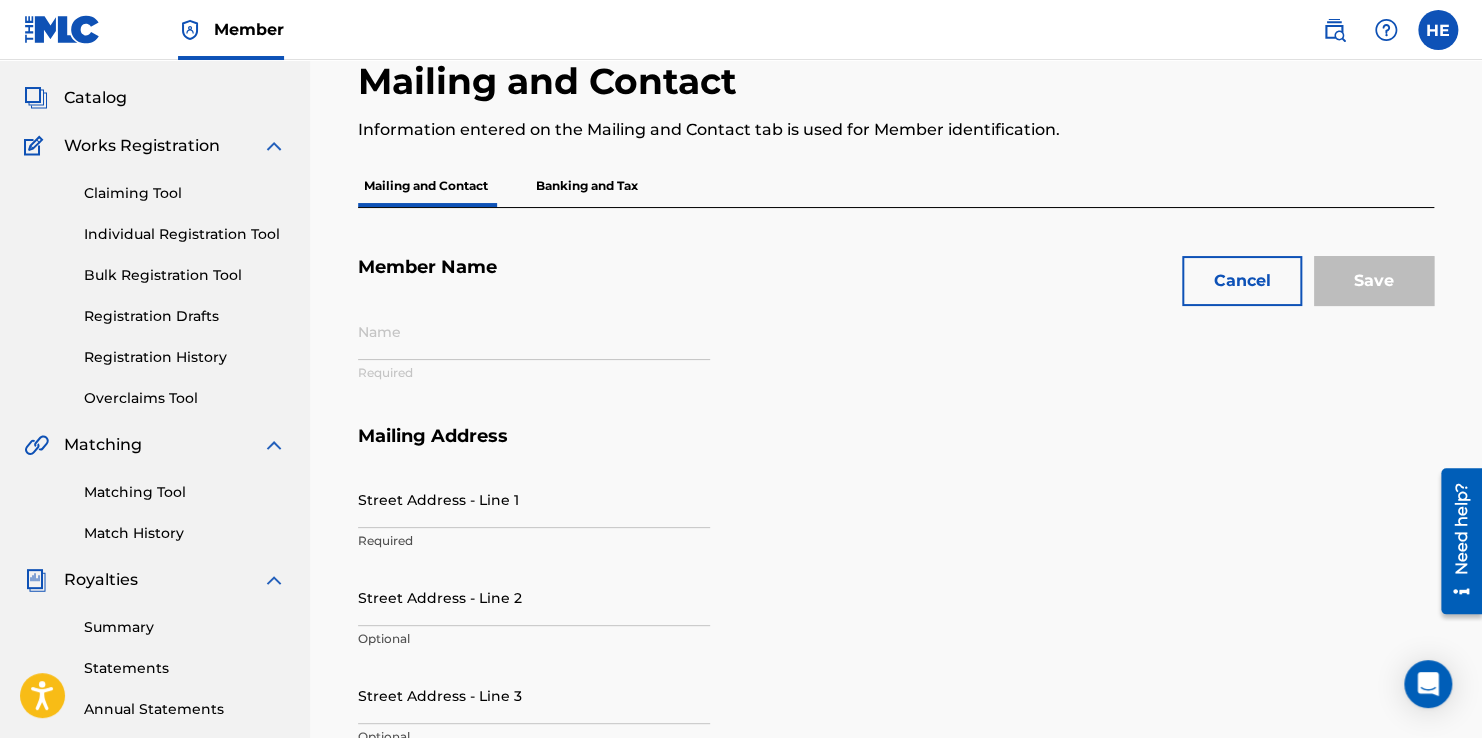 type on "[PERSON_NAME]" 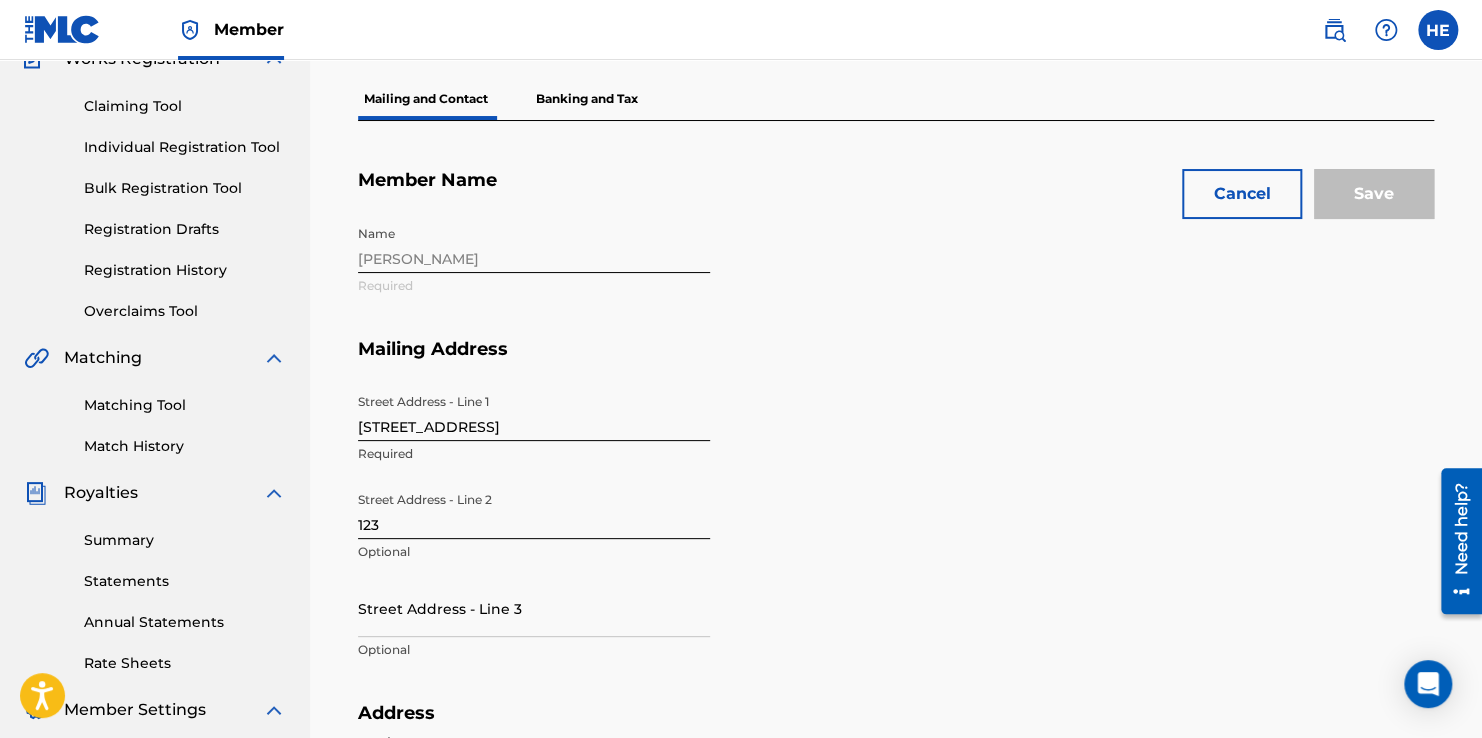 scroll, scrollTop: 301, scrollLeft: 0, axis: vertical 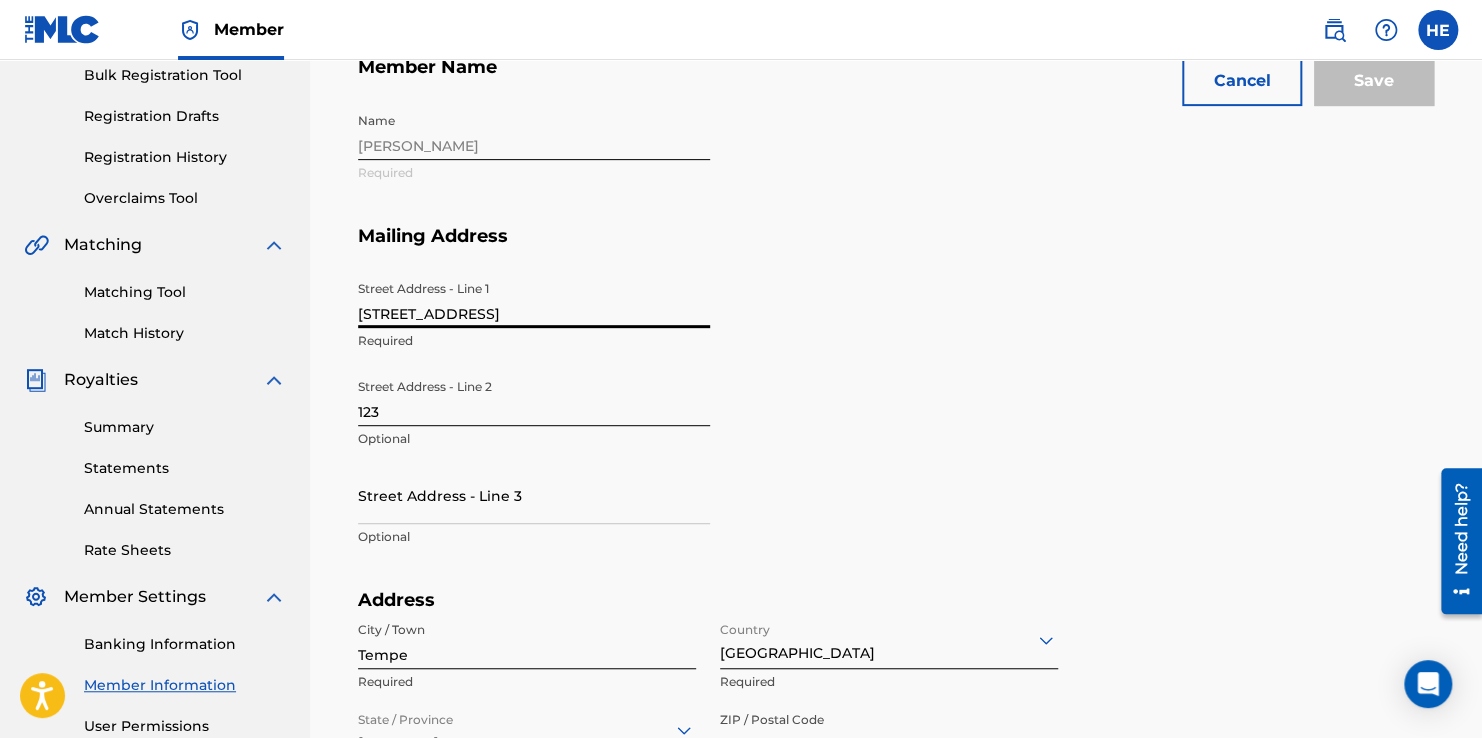 drag, startPoint x: 568, startPoint y: 306, endPoint x: 285, endPoint y: 319, distance: 283.29843 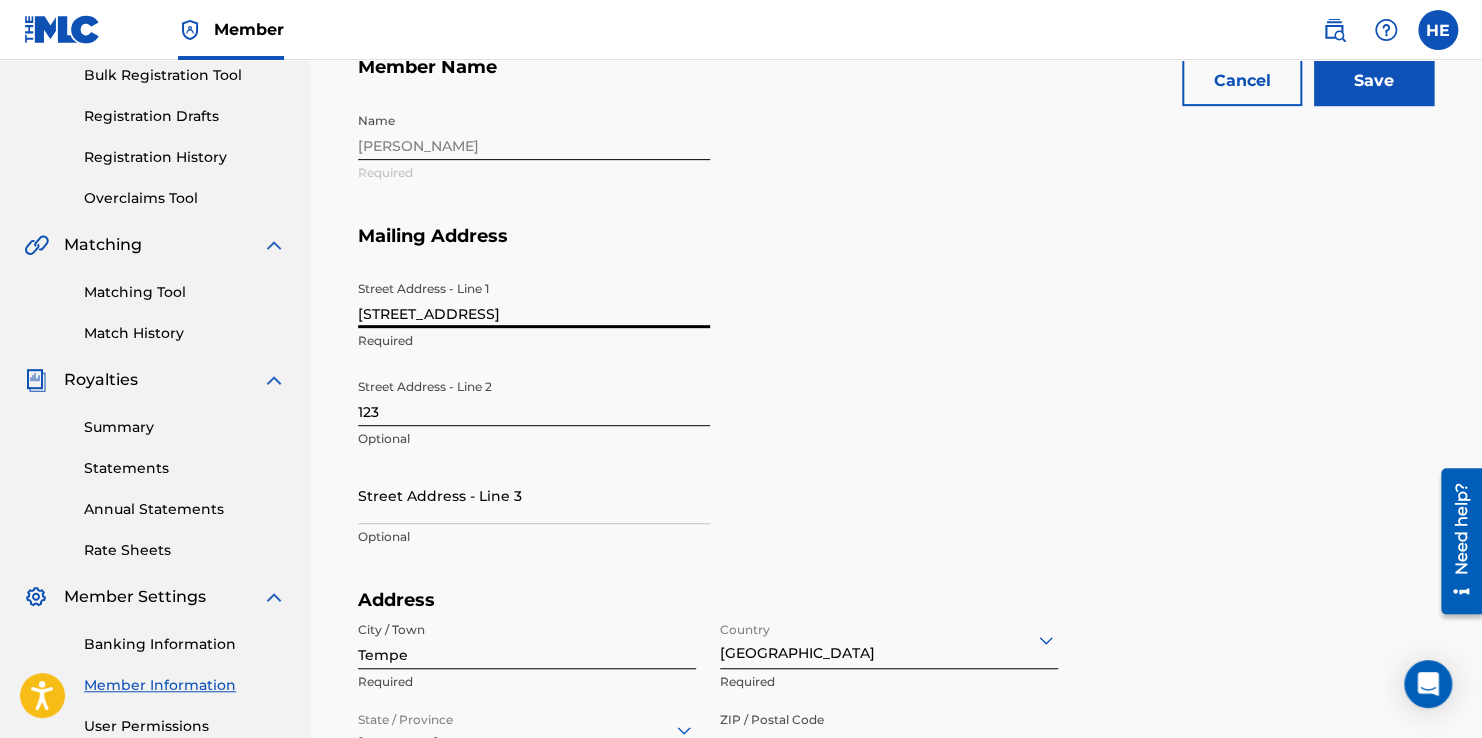 type on "[STREET_ADDRESS]" 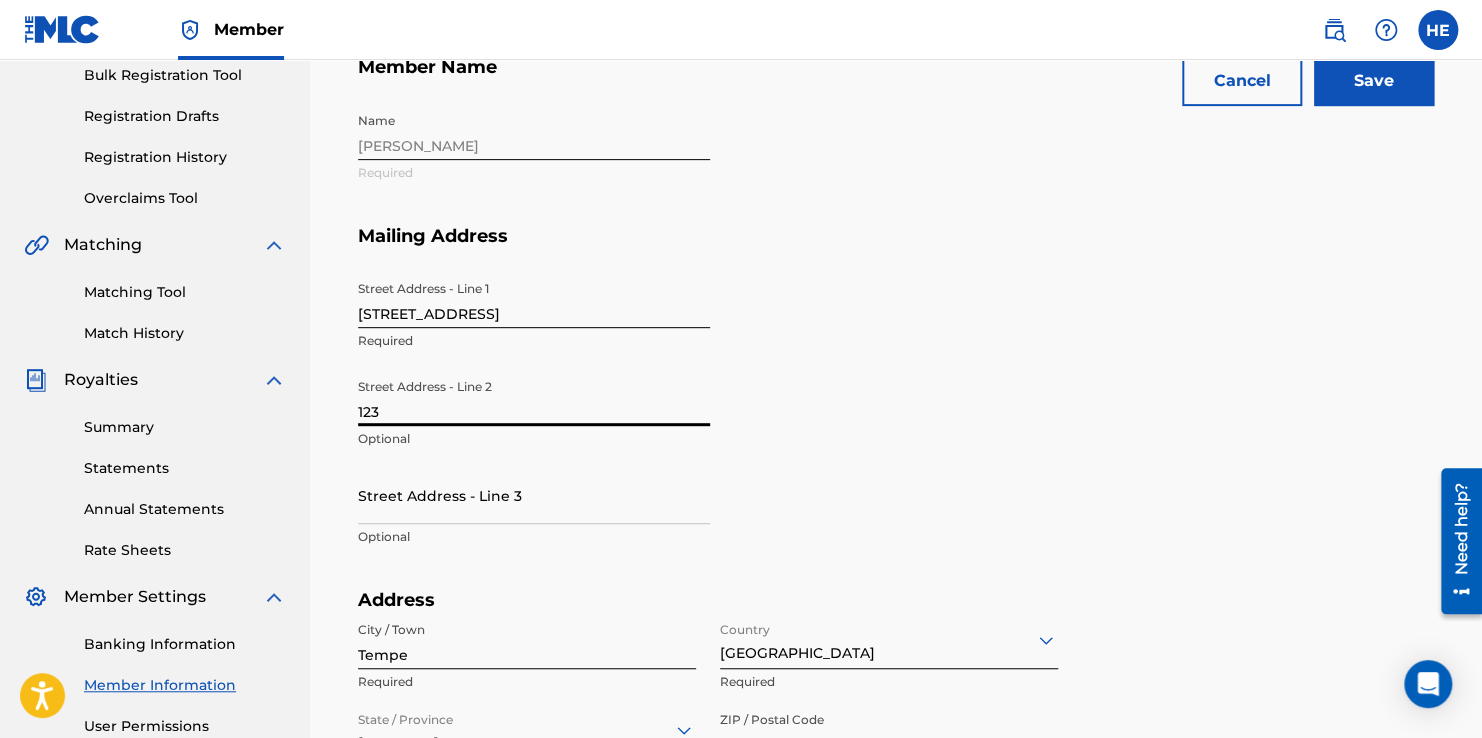 drag, startPoint x: 390, startPoint y: 416, endPoint x: 319, endPoint y: 414, distance: 71.02816 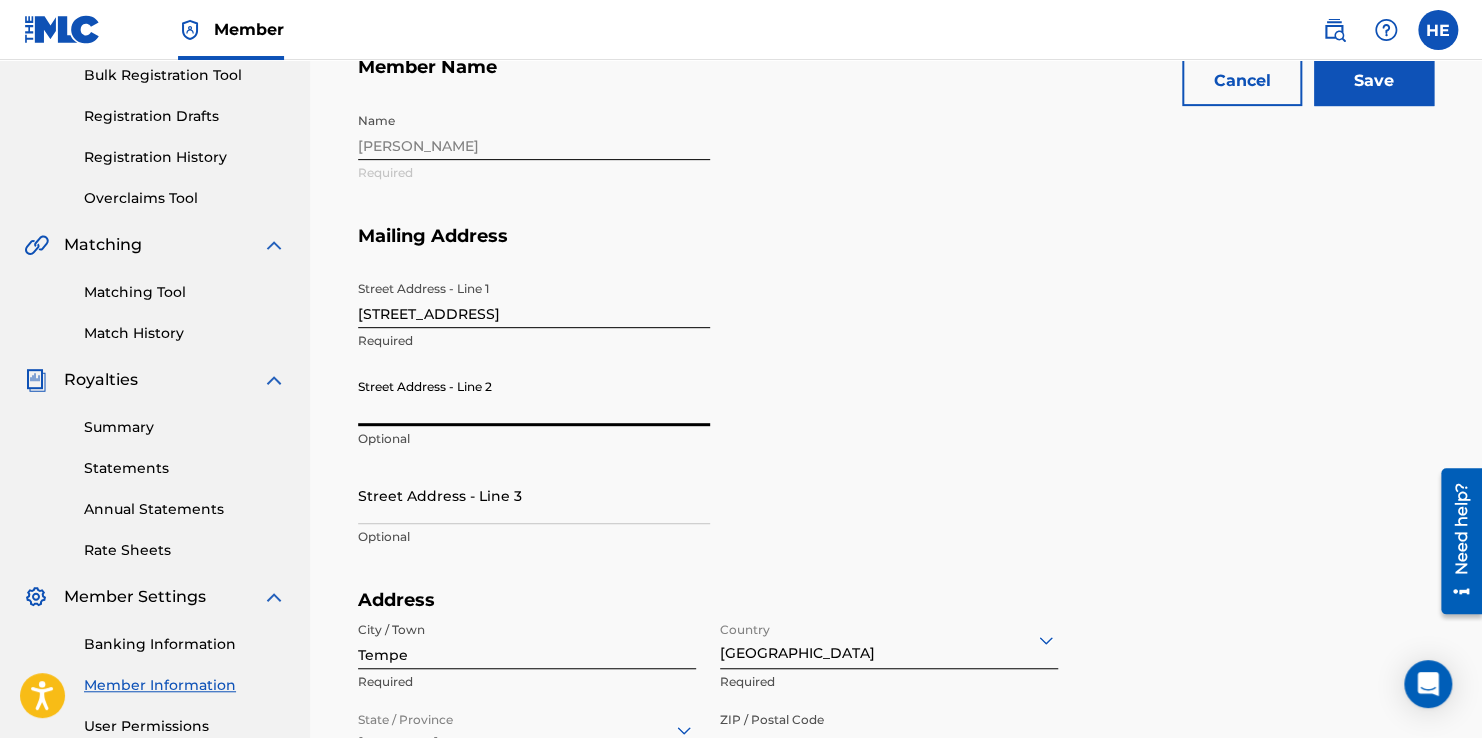 type 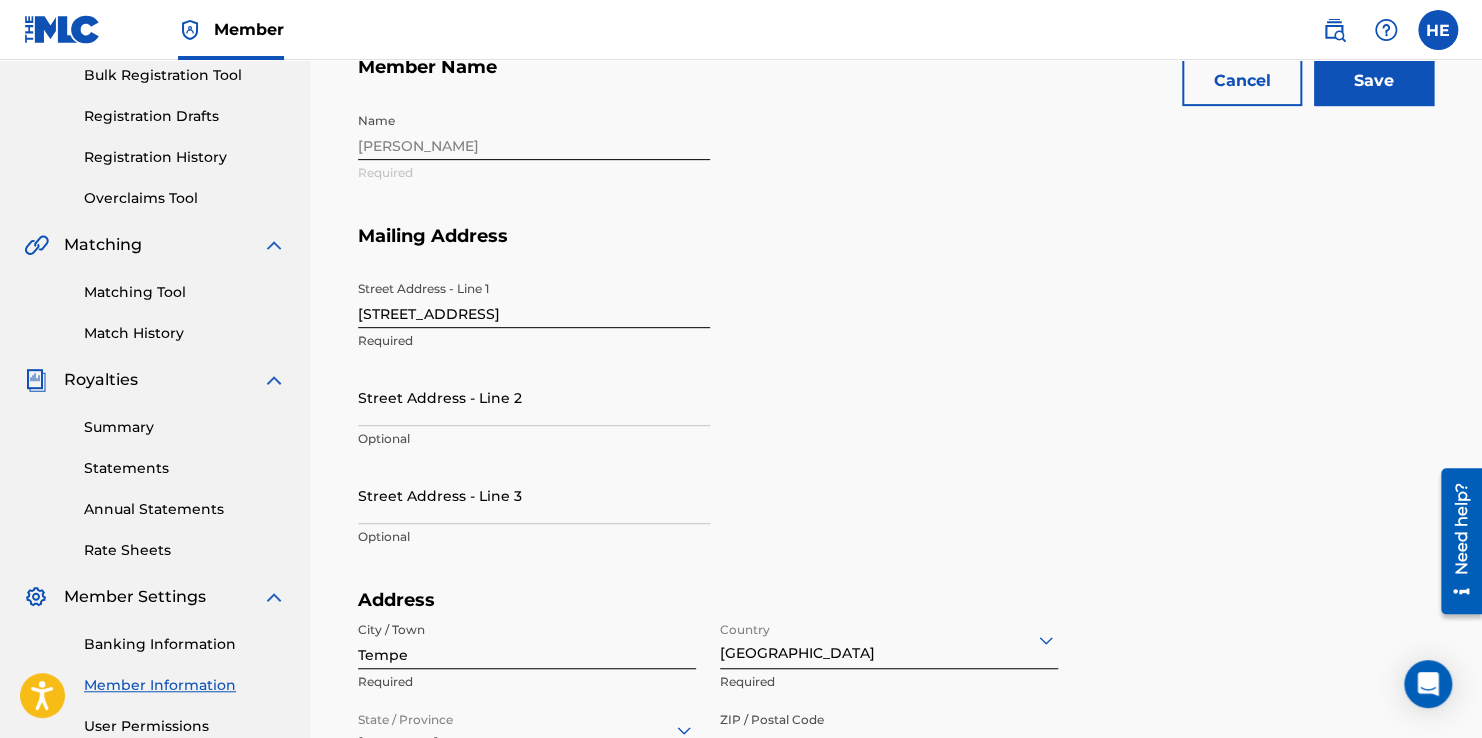 click on "Street Address - Line 3" at bounding box center (534, 495) 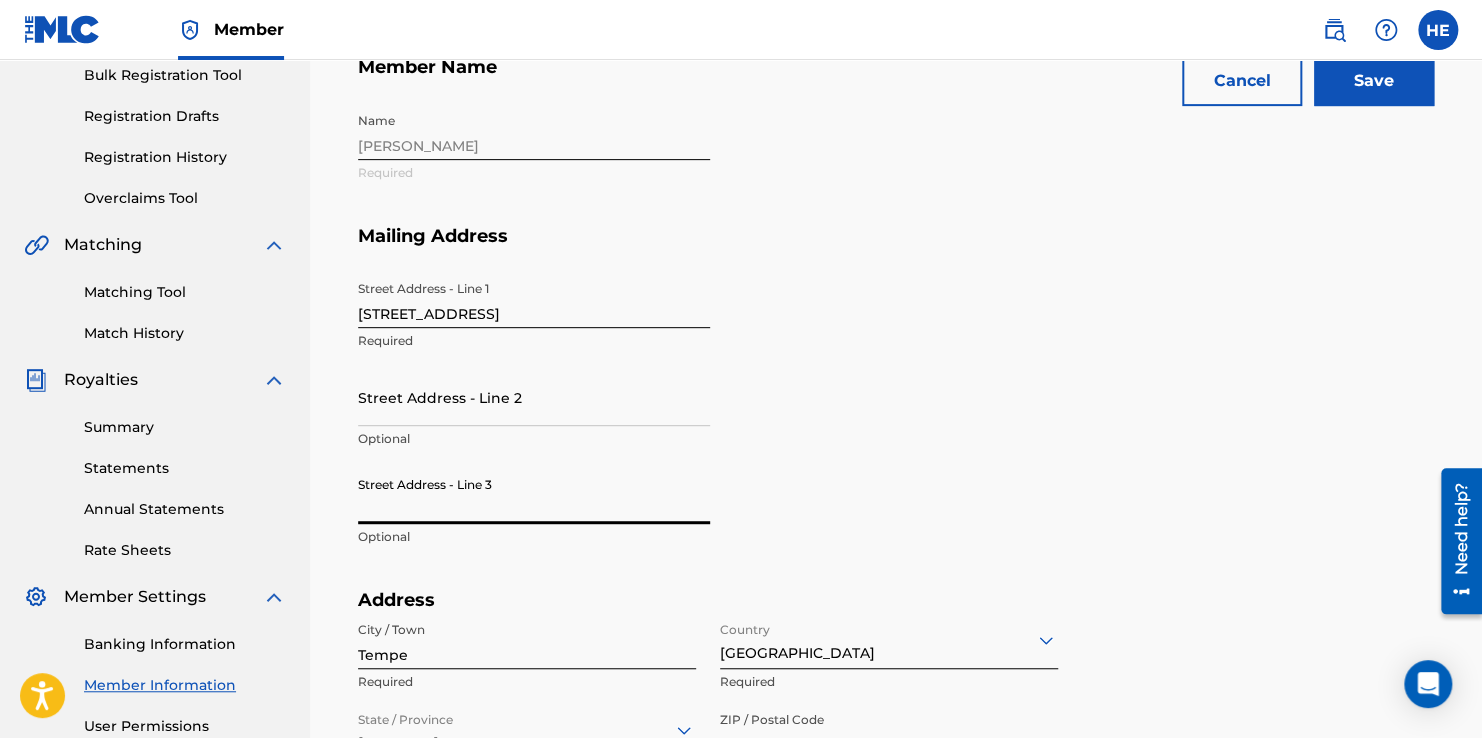 drag, startPoint x: 771, startPoint y: 467, endPoint x: 737, endPoint y: 488, distance: 39.962482 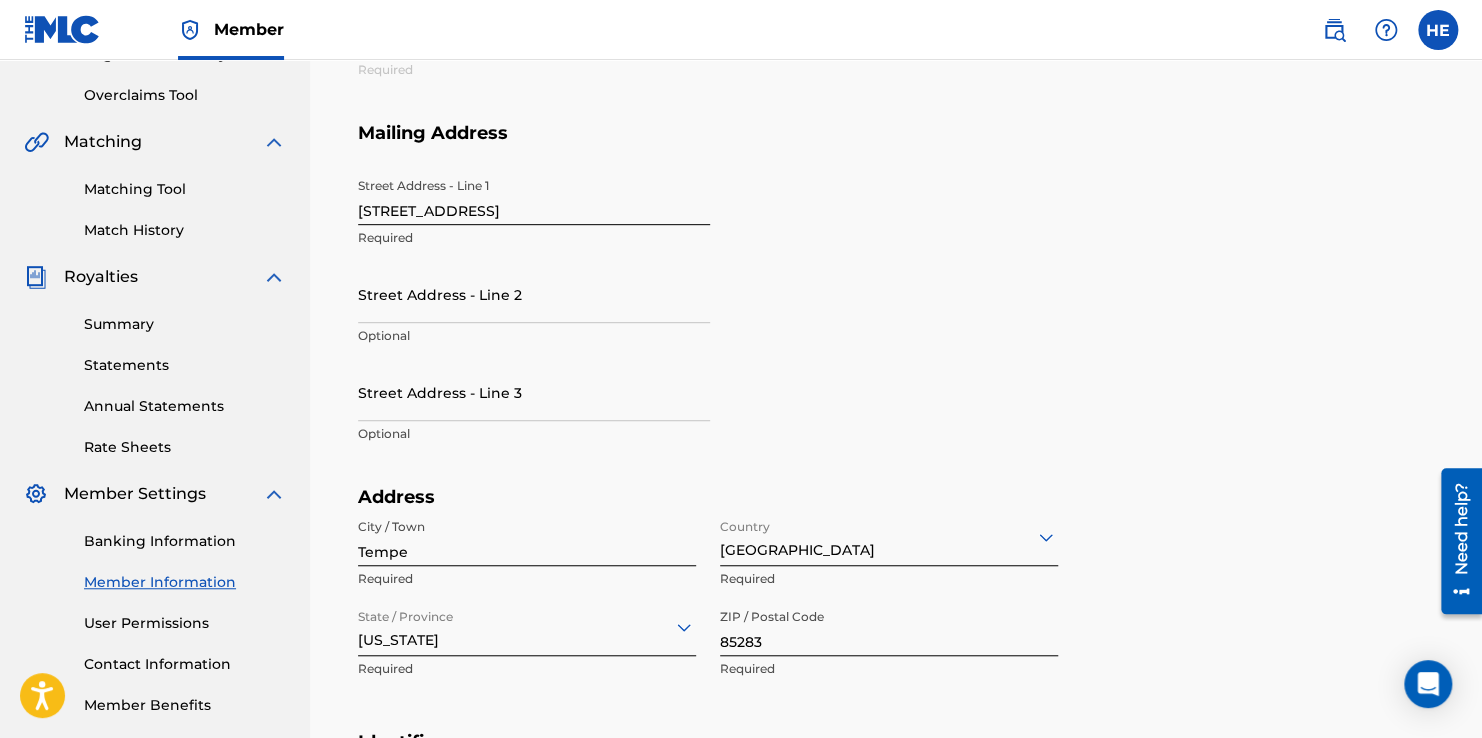 scroll, scrollTop: 501, scrollLeft: 0, axis: vertical 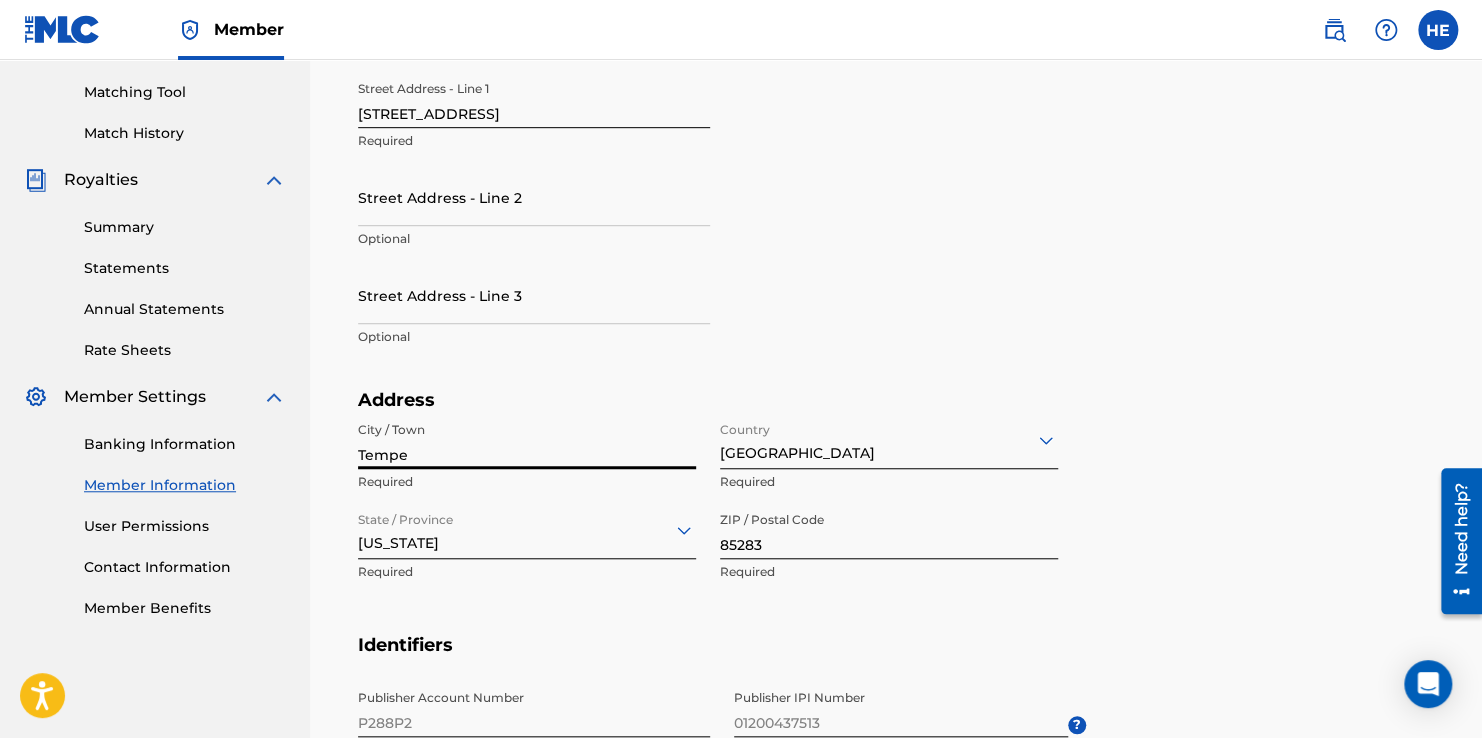 drag, startPoint x: 444, startPoint y: 461, endPoint x: 355, endPoint y: 457, distance: 89.08984 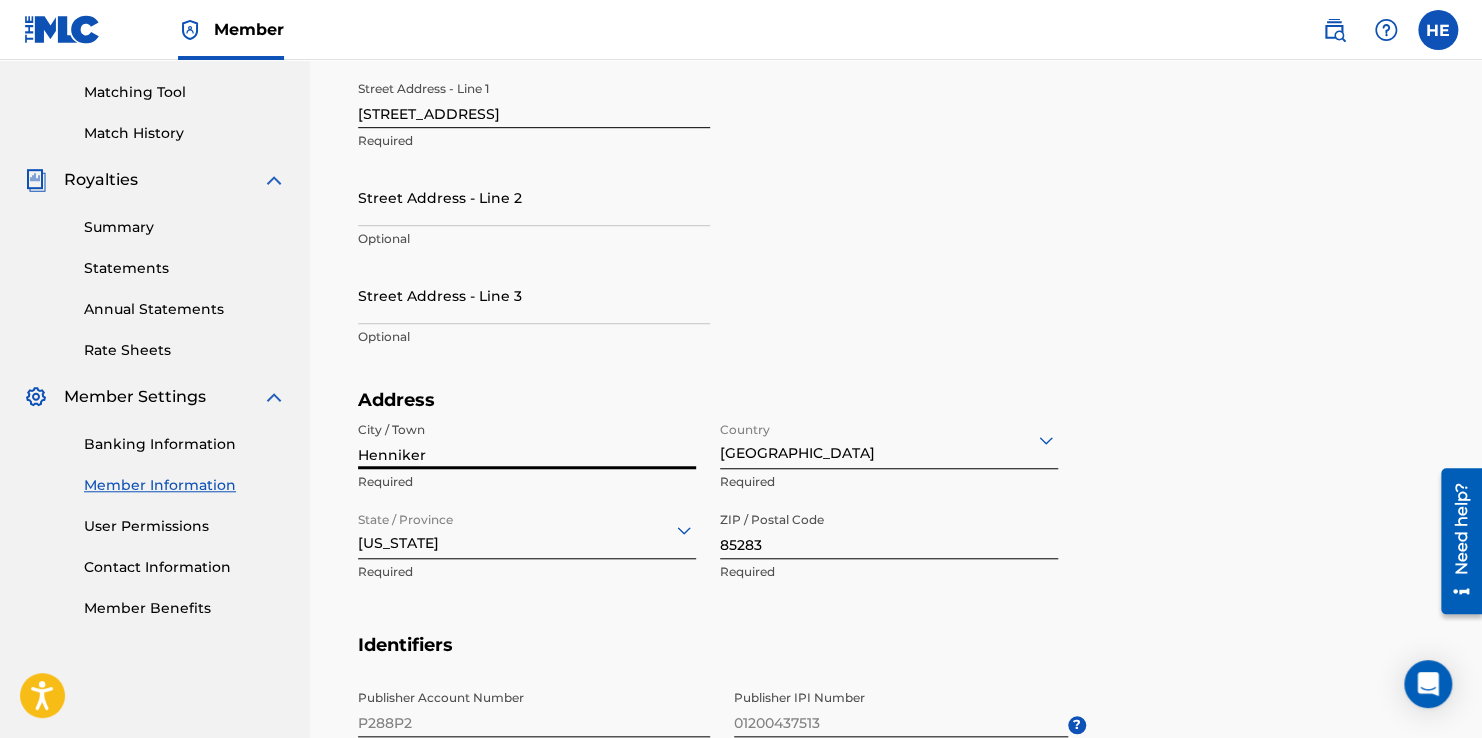 type on "Henniker" 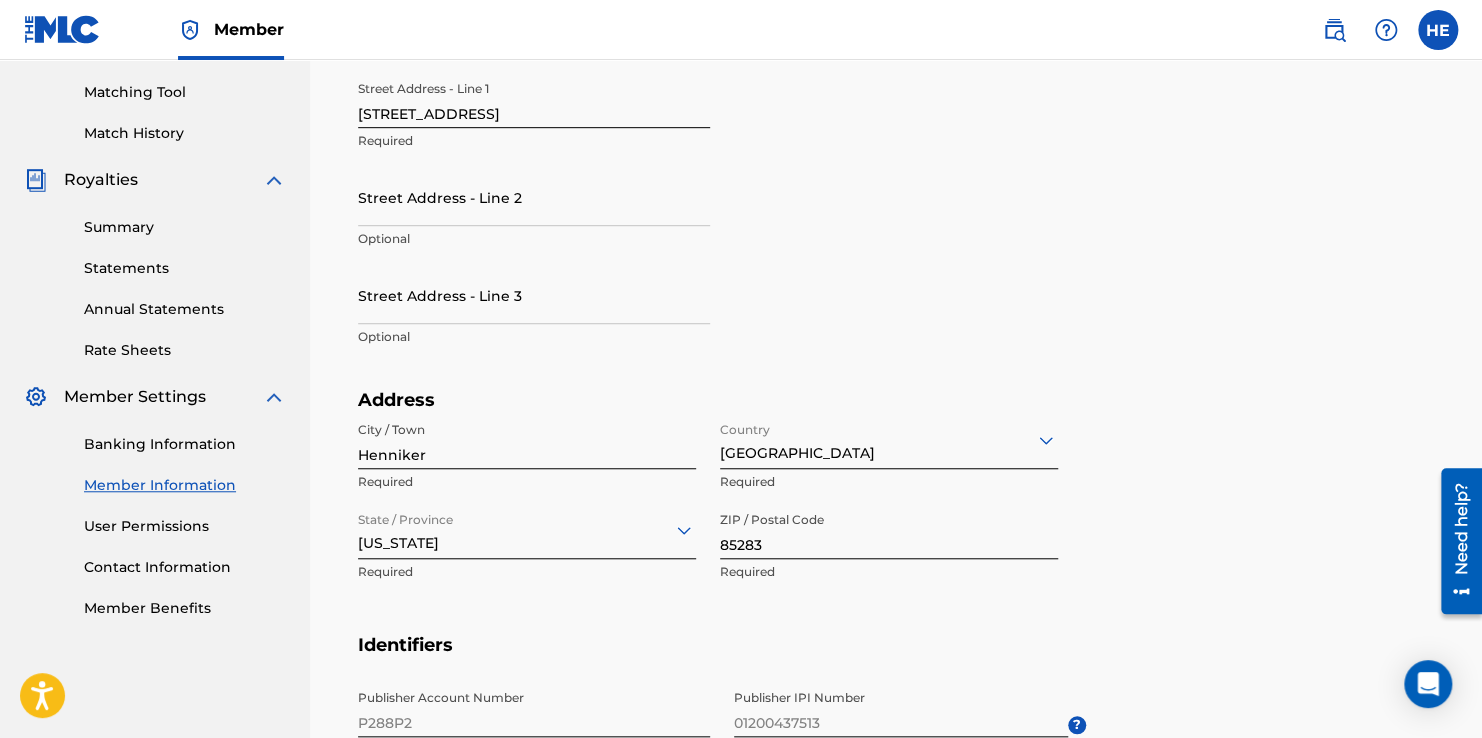 click on "[US_STATE]" at bounding box center (527, 530) 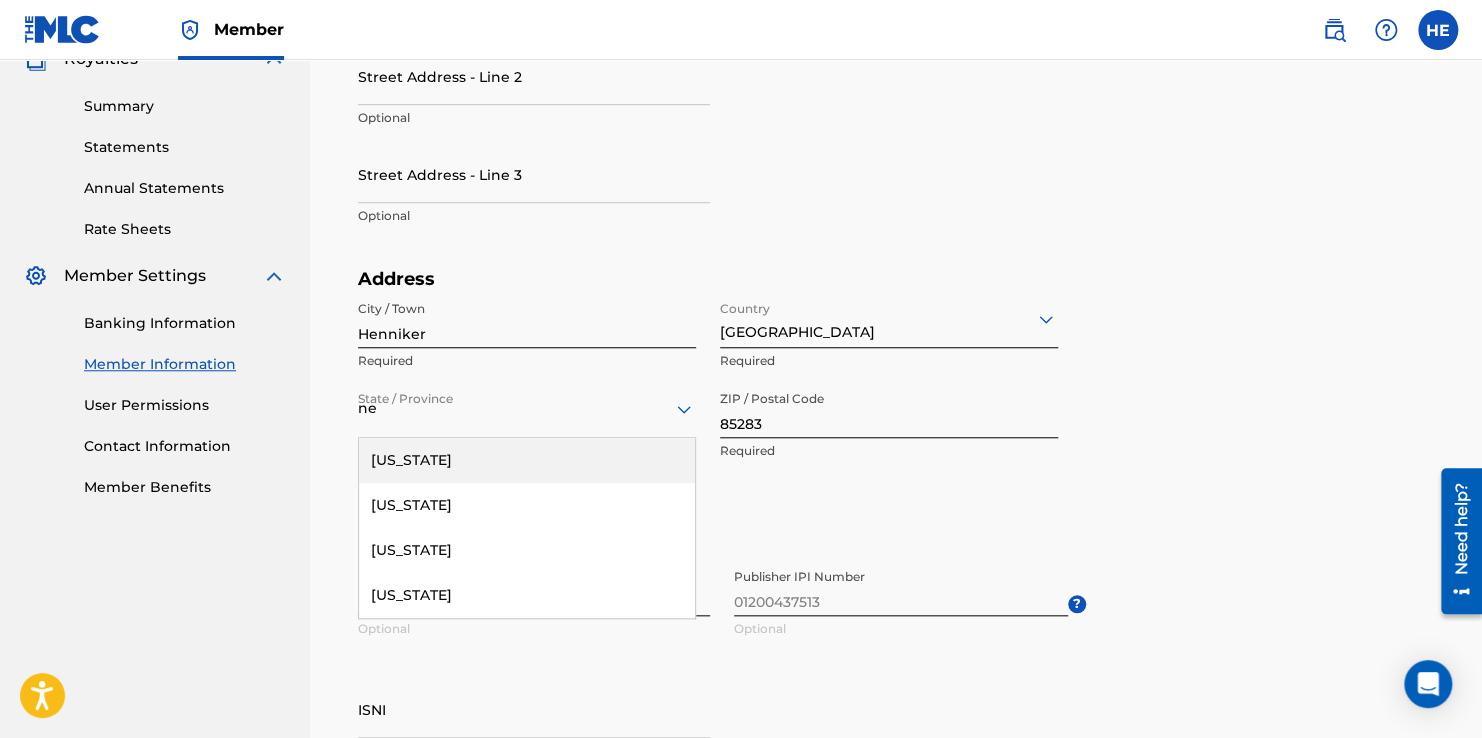 type on "new" 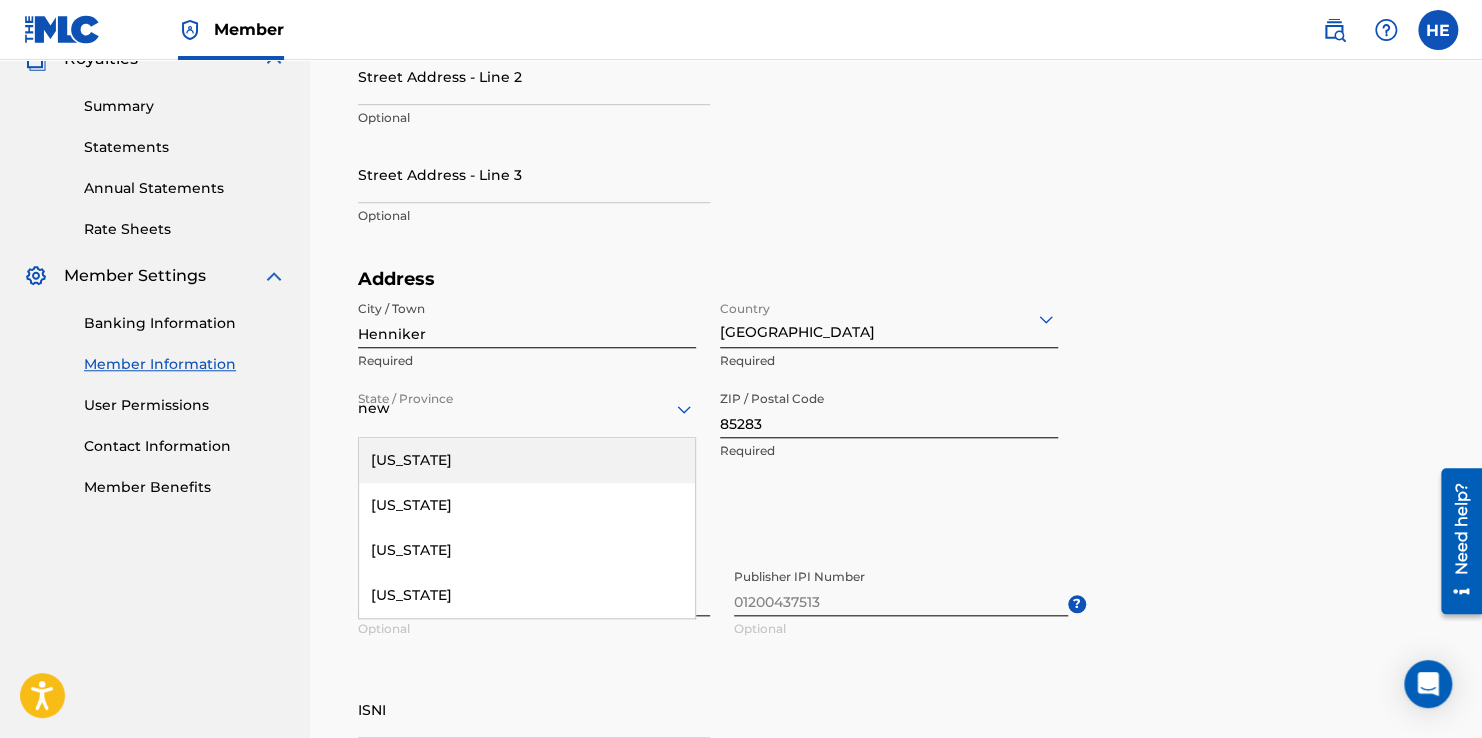click on "[US_STATE]" at bounding box center (527, 460) 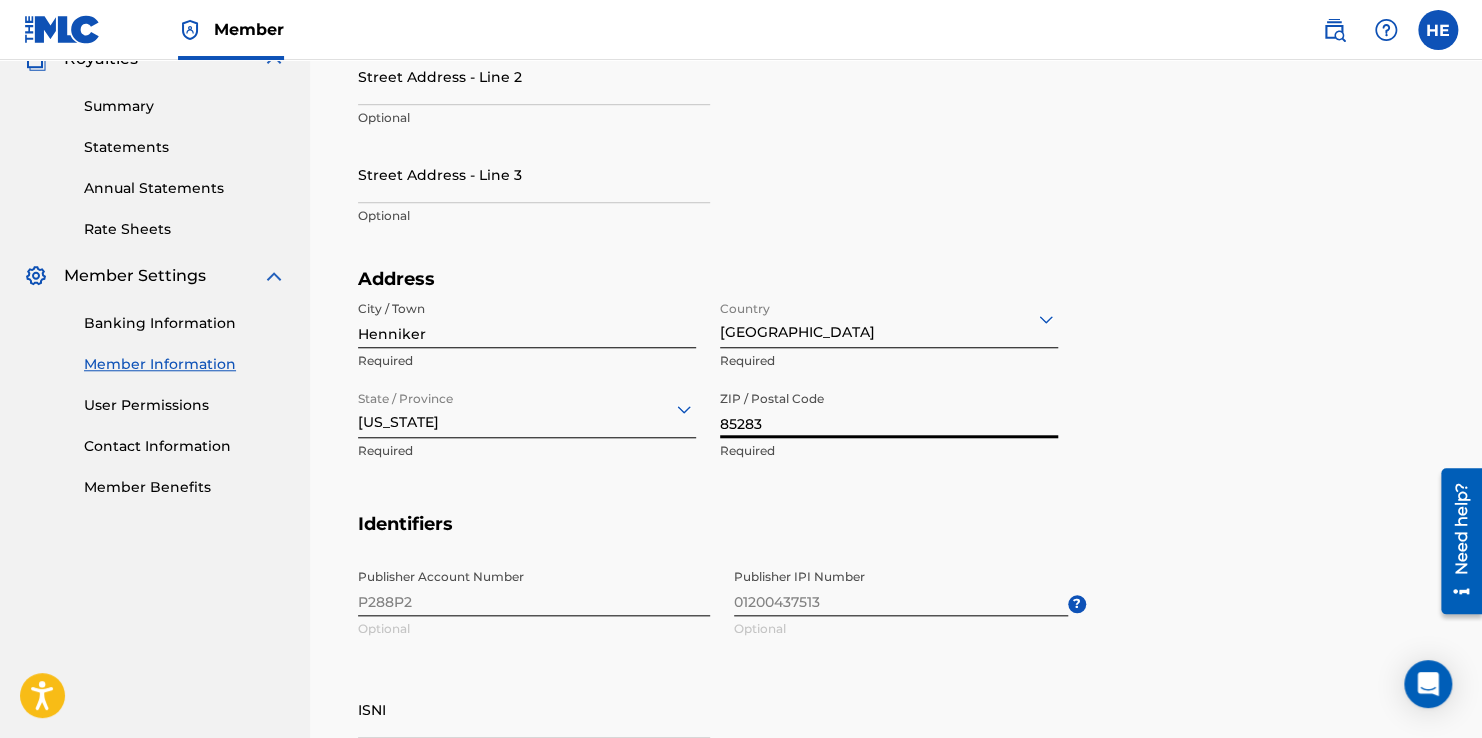 drag, startPoint x: 776, startPoint y: 422, endPoint x: 674, endPoint y: 418, distance: 102.0784 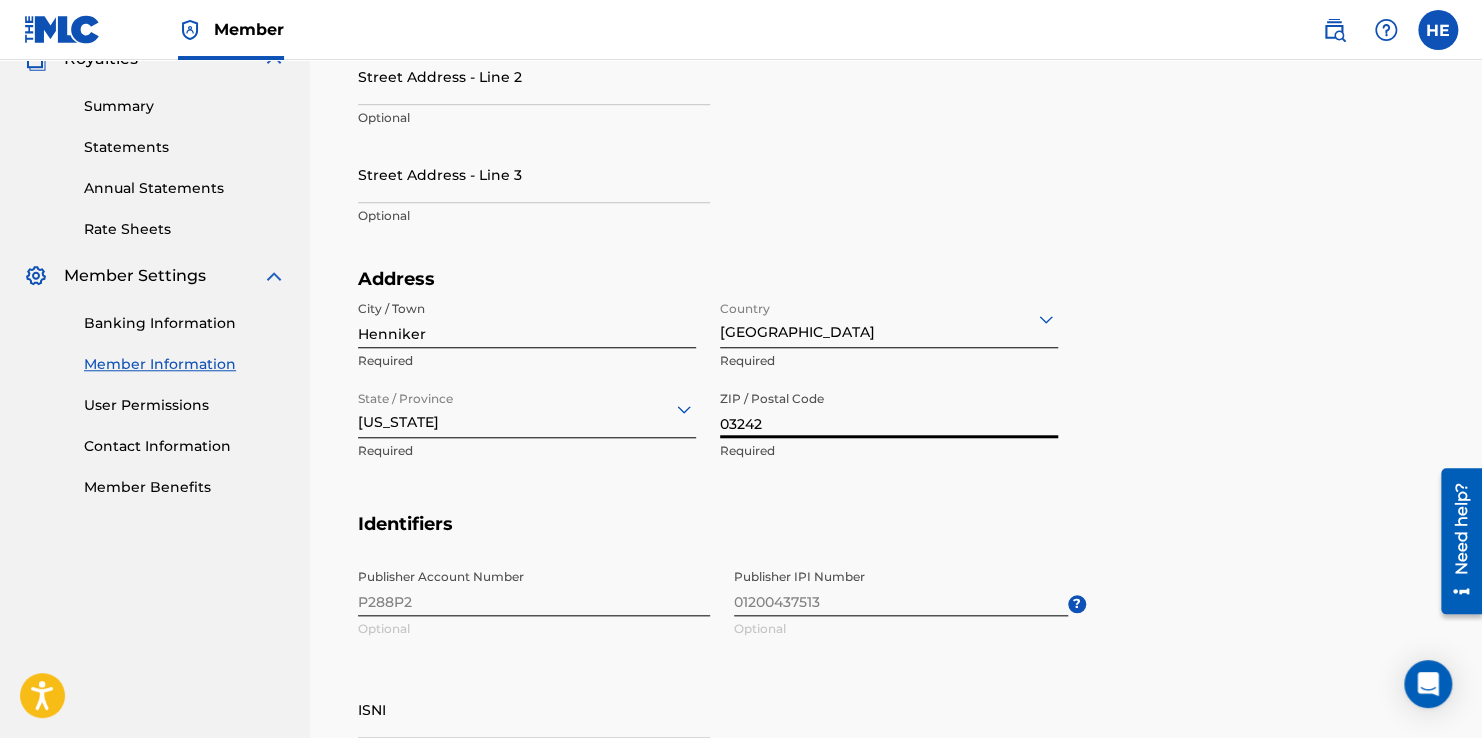 type on "03242" 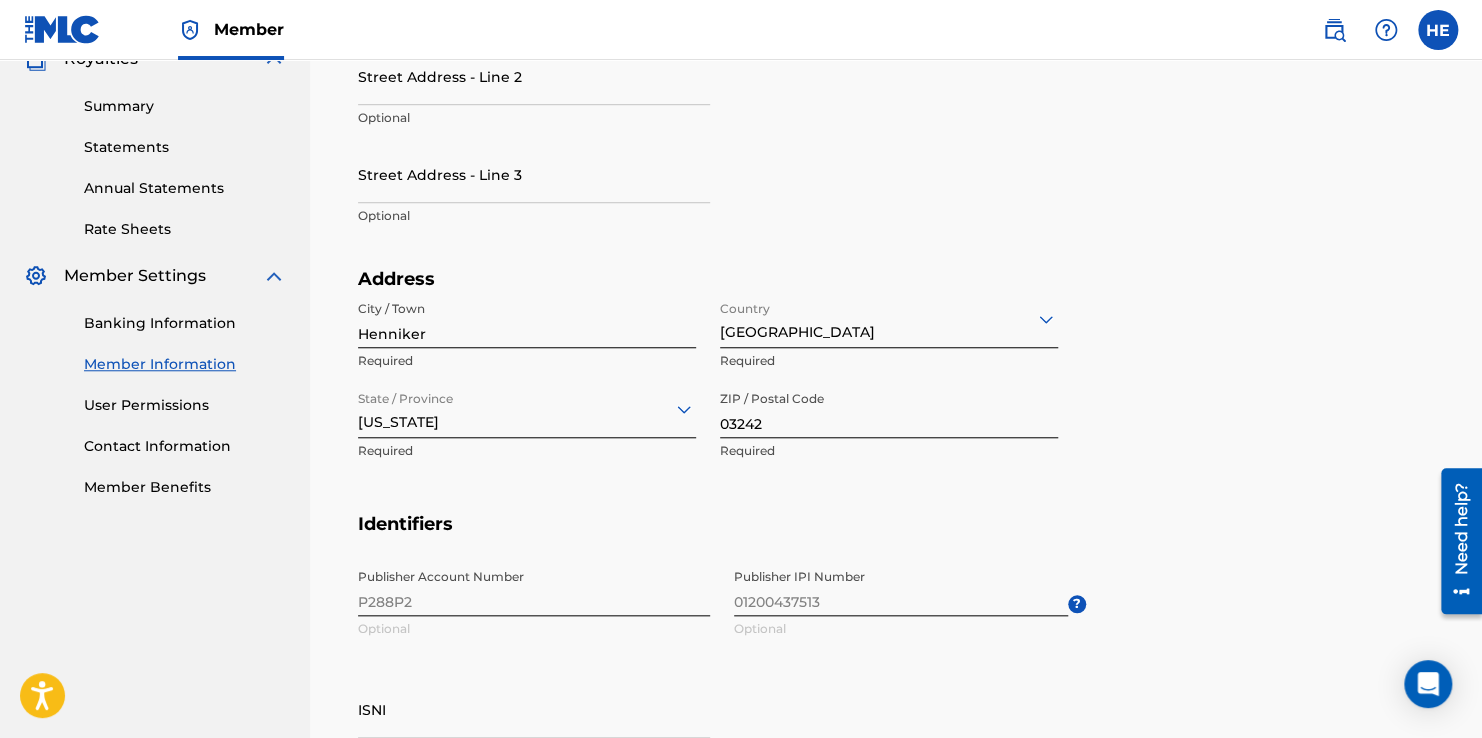 click on "Address City / Town Henniker Required Country [GEOGRAPHIC_DATA] Required State / Province [US_STATE] Required ZIP / Postal Code 03242 Required" at bounding box center [896, 390] 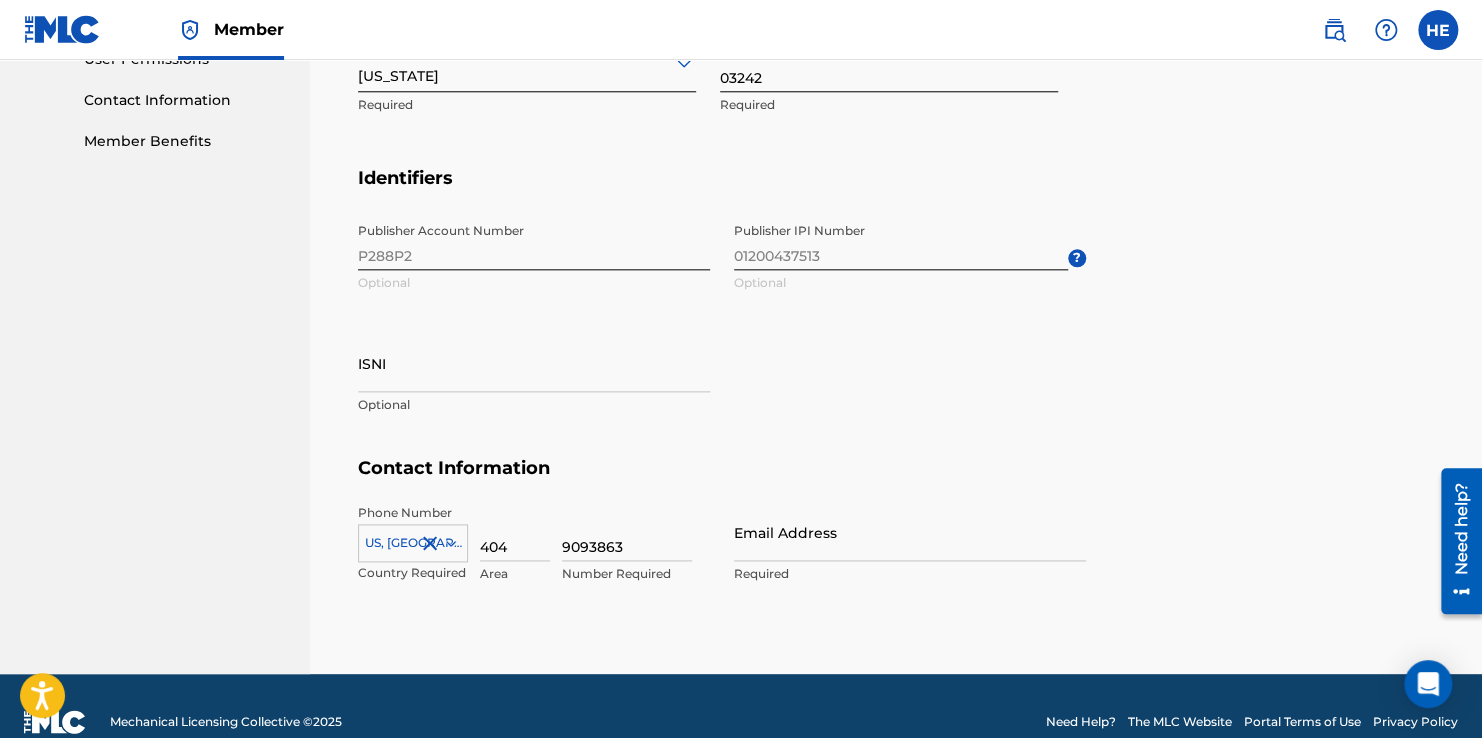 scroll, scrollTop: 999, scrollLeft: 0, axis: vertical 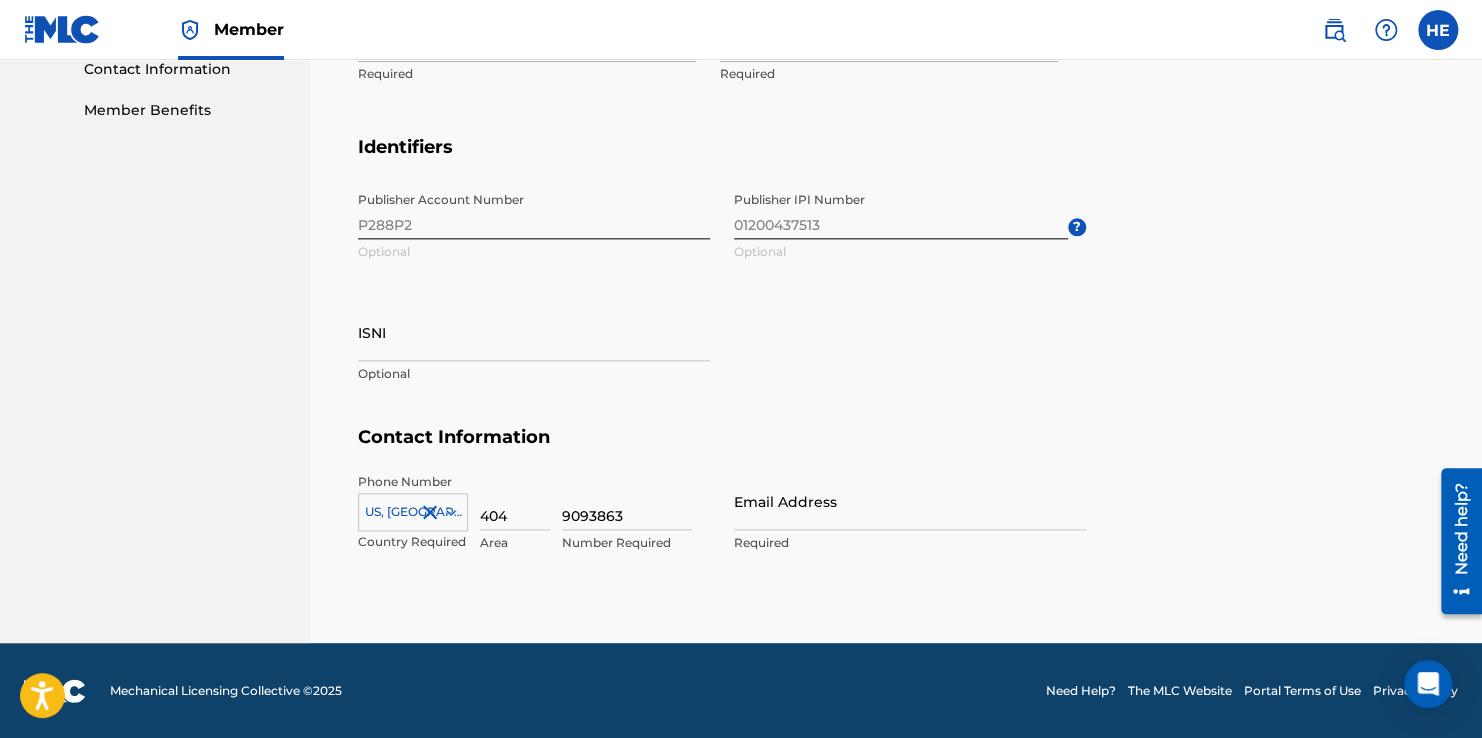 click on "Email Address" at bounding box center [910, 501] 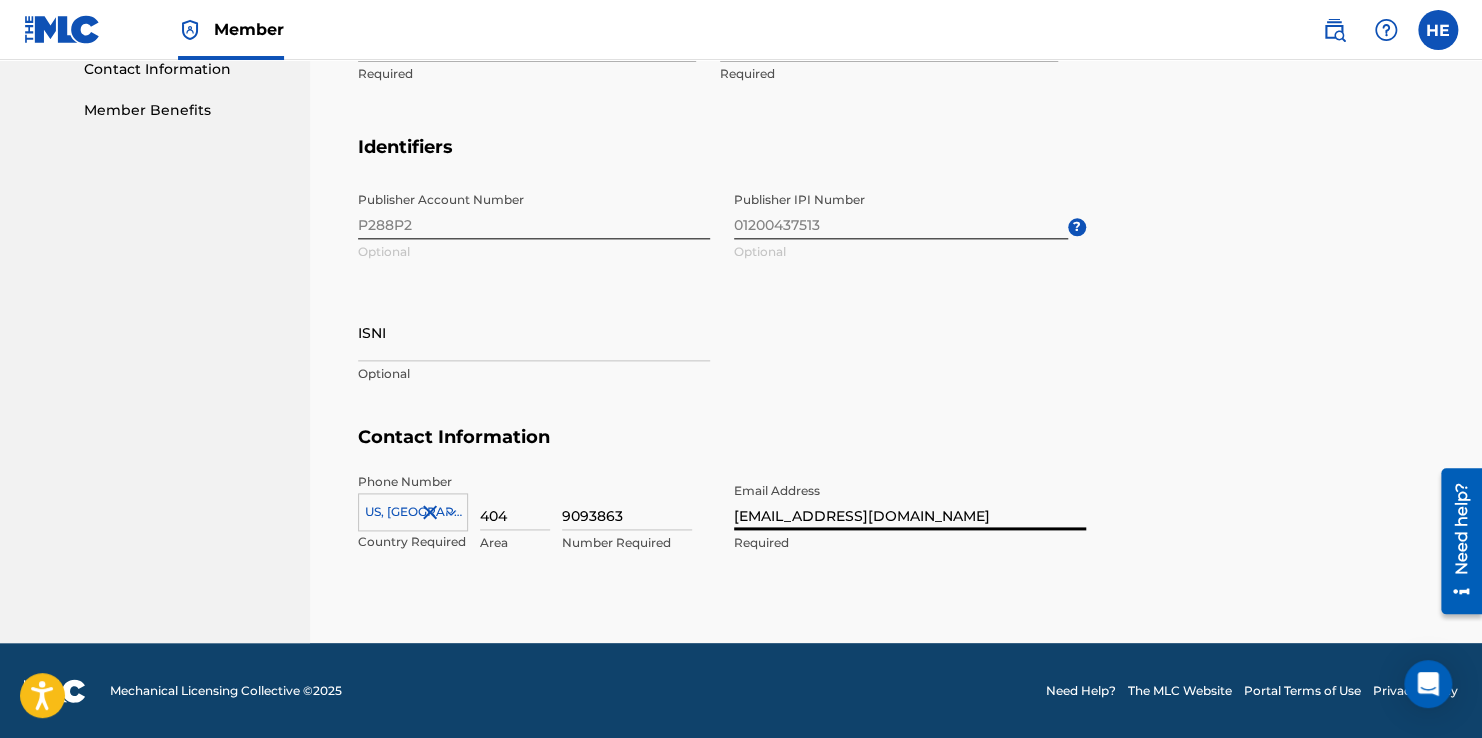 type on "[EMAIL_ADDRESS][DOMAIN_NAME]" 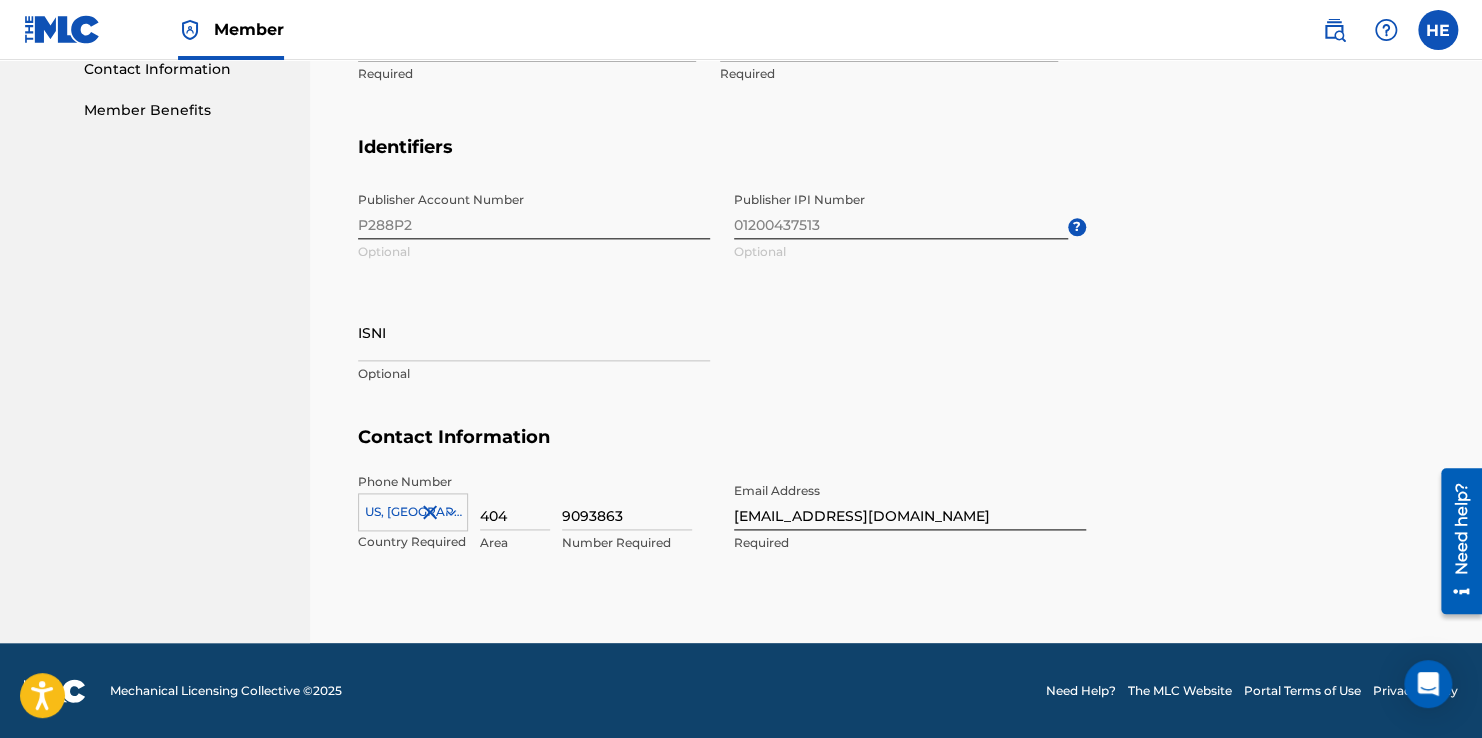 click on "Identifiers Publisher Account Number P288P2 Optional Publisher IPI Number 01200437513 Optional ? ISNI Optional" at bounding box center [896, 281] 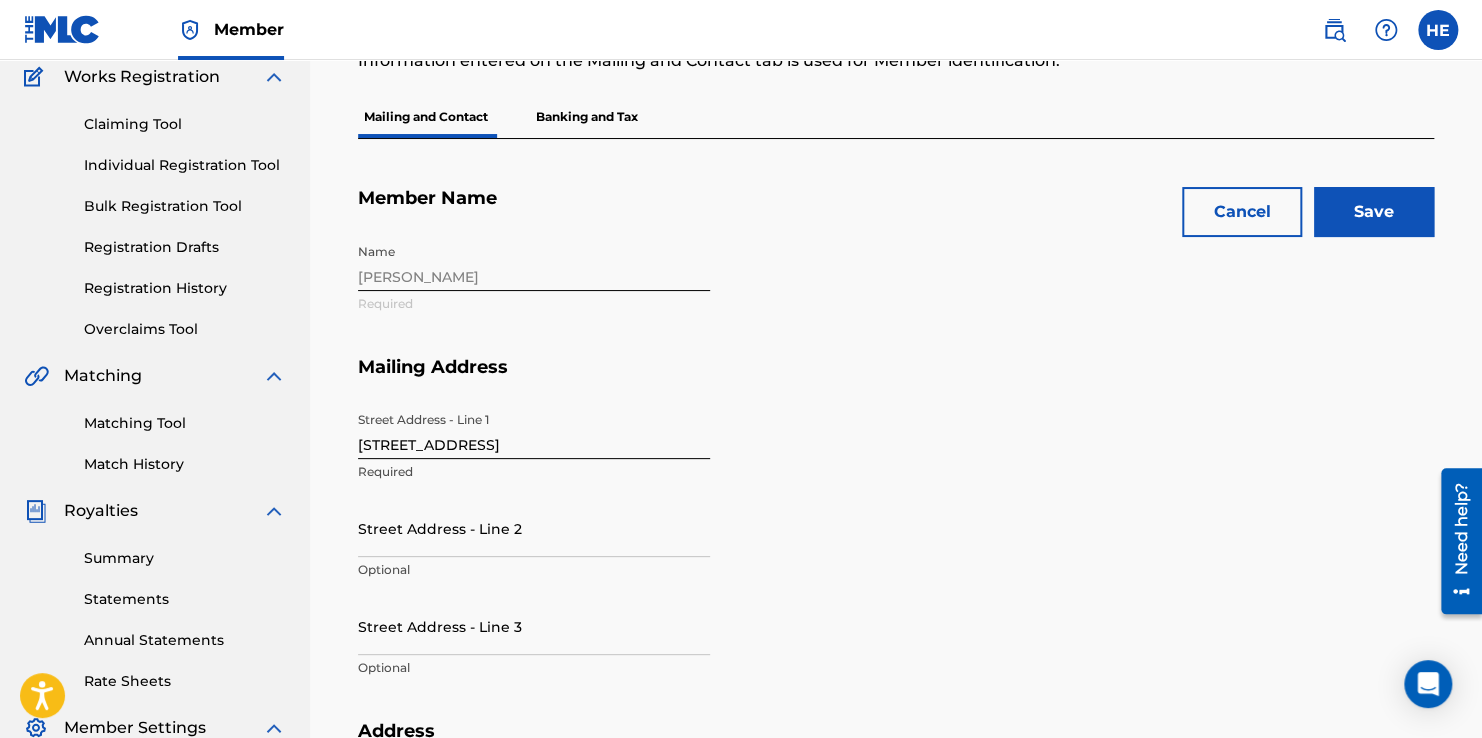 scroll, scrollTop: 0, scrollLeft: 0, axis: both 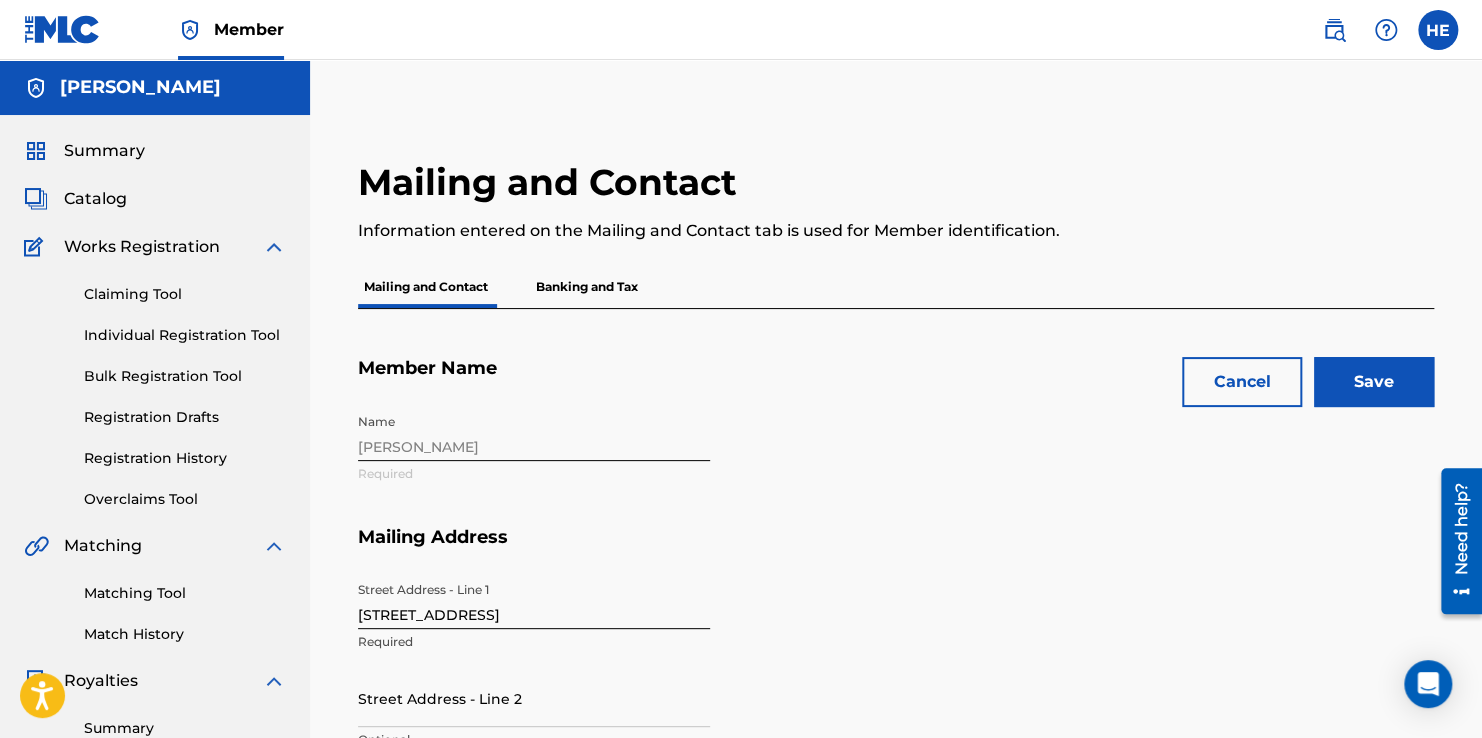click on "Save" at bounding box center (1374, 382) 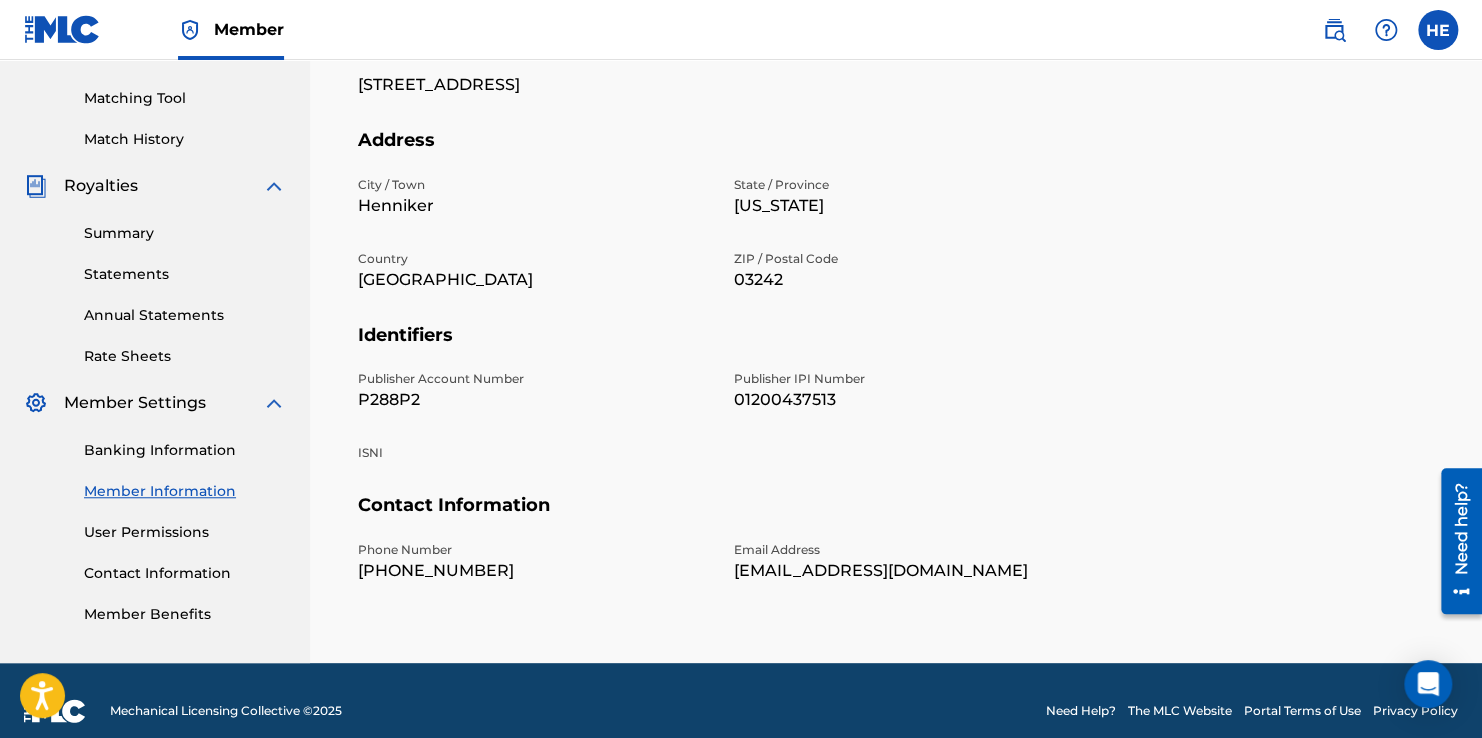 scroll, scrollTop: 500, scrollLeft: 0, axis: vertical 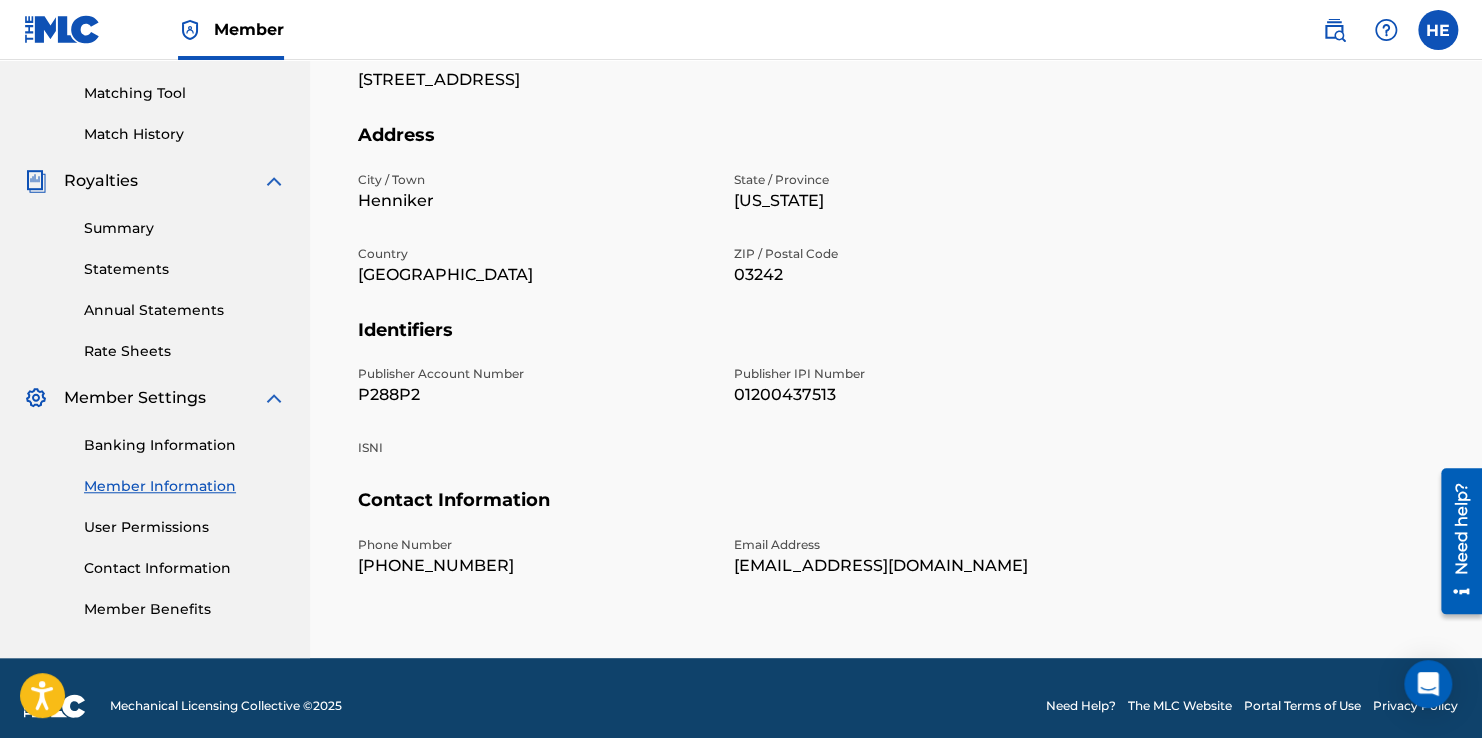 click on "Banking Information" at bounding box center [185, 445] 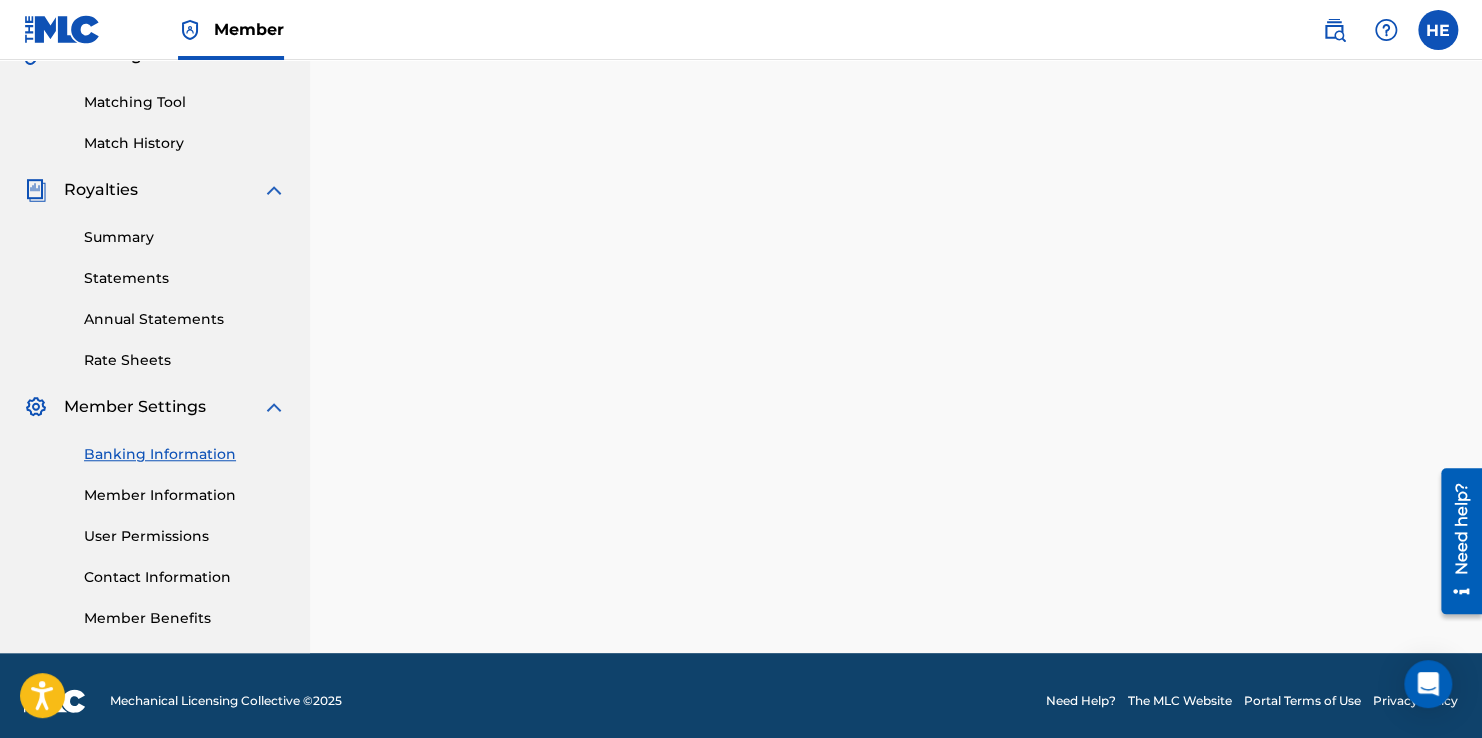 scroll, scrollTop: 501, scrollLeft: 0, axis: vertical 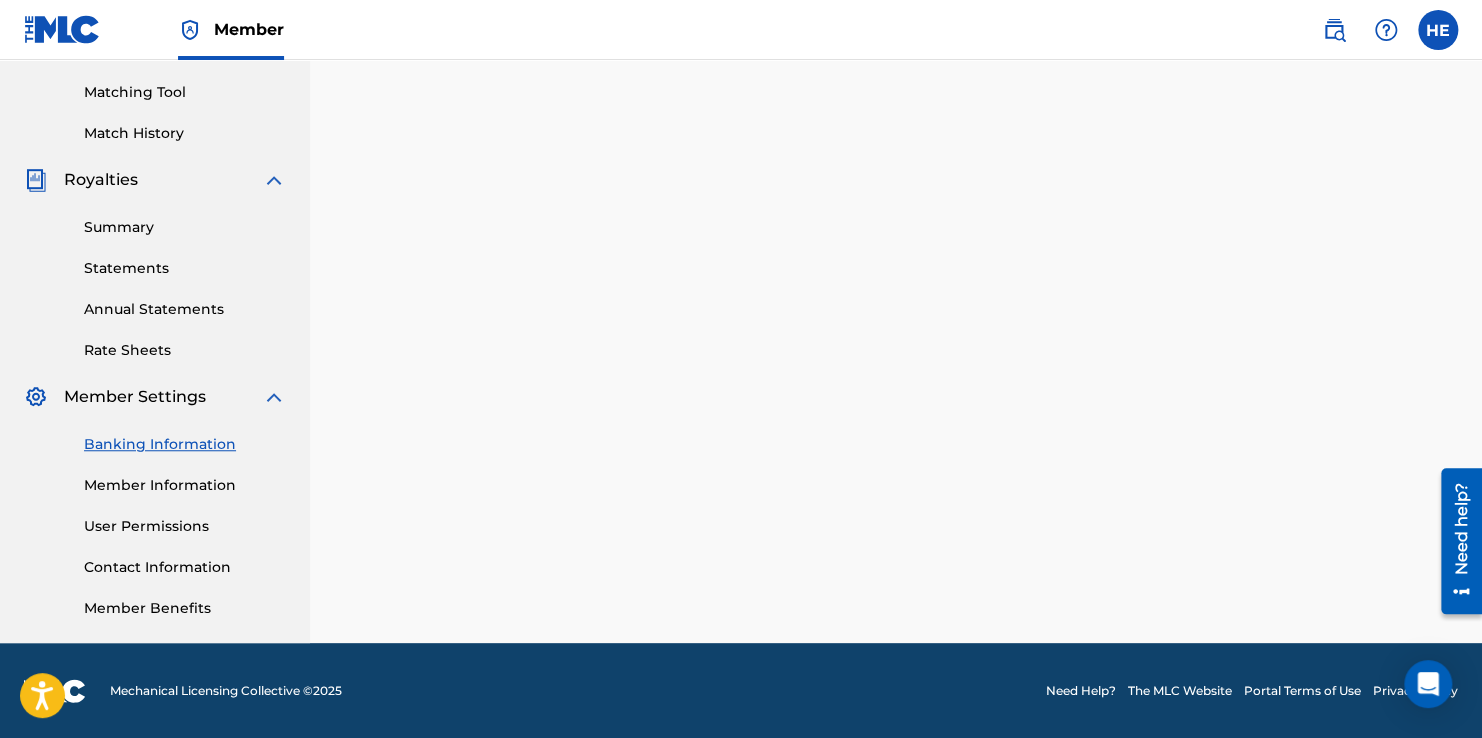 click on "User Permissions" at bounding box center (185, 526) 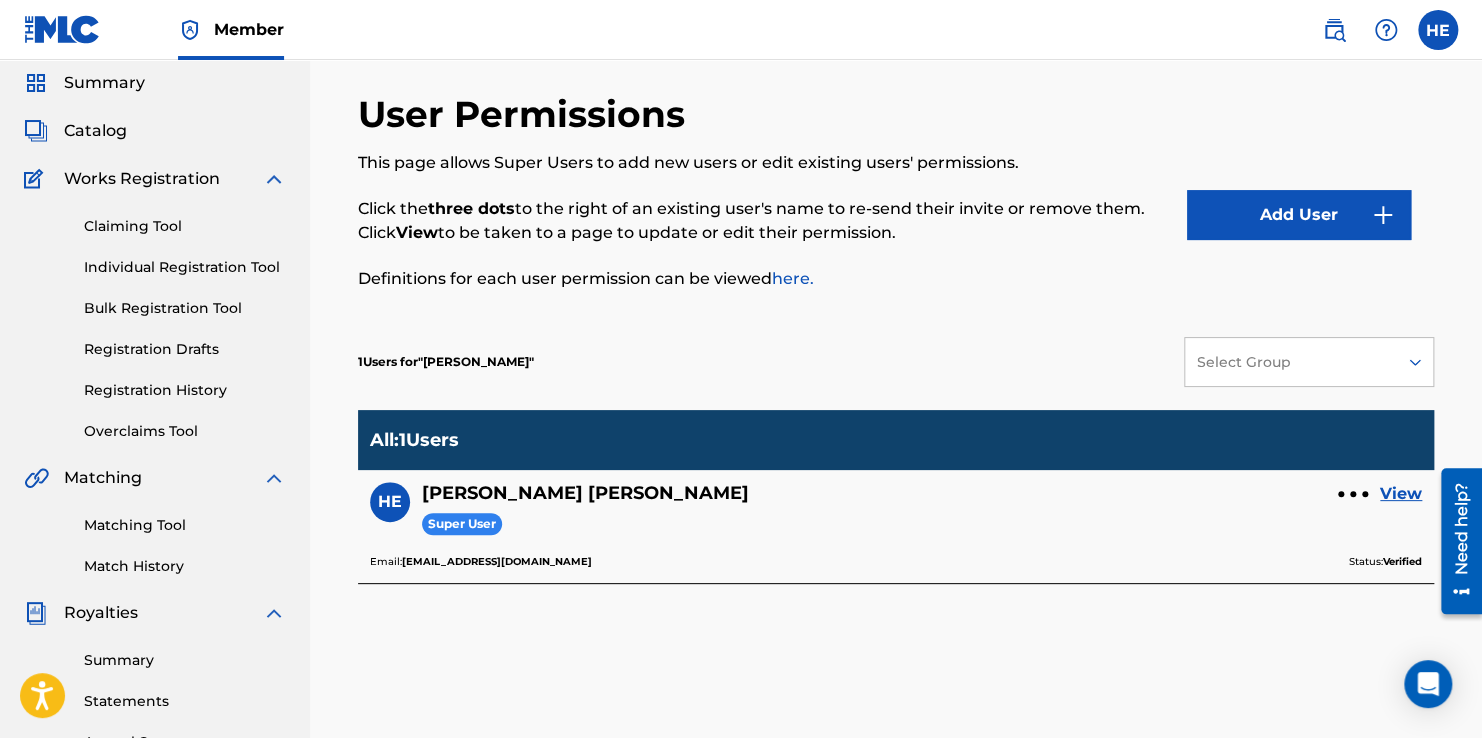 scroll, scrollTop: 200, scrollLeft: 0, axis: vertical 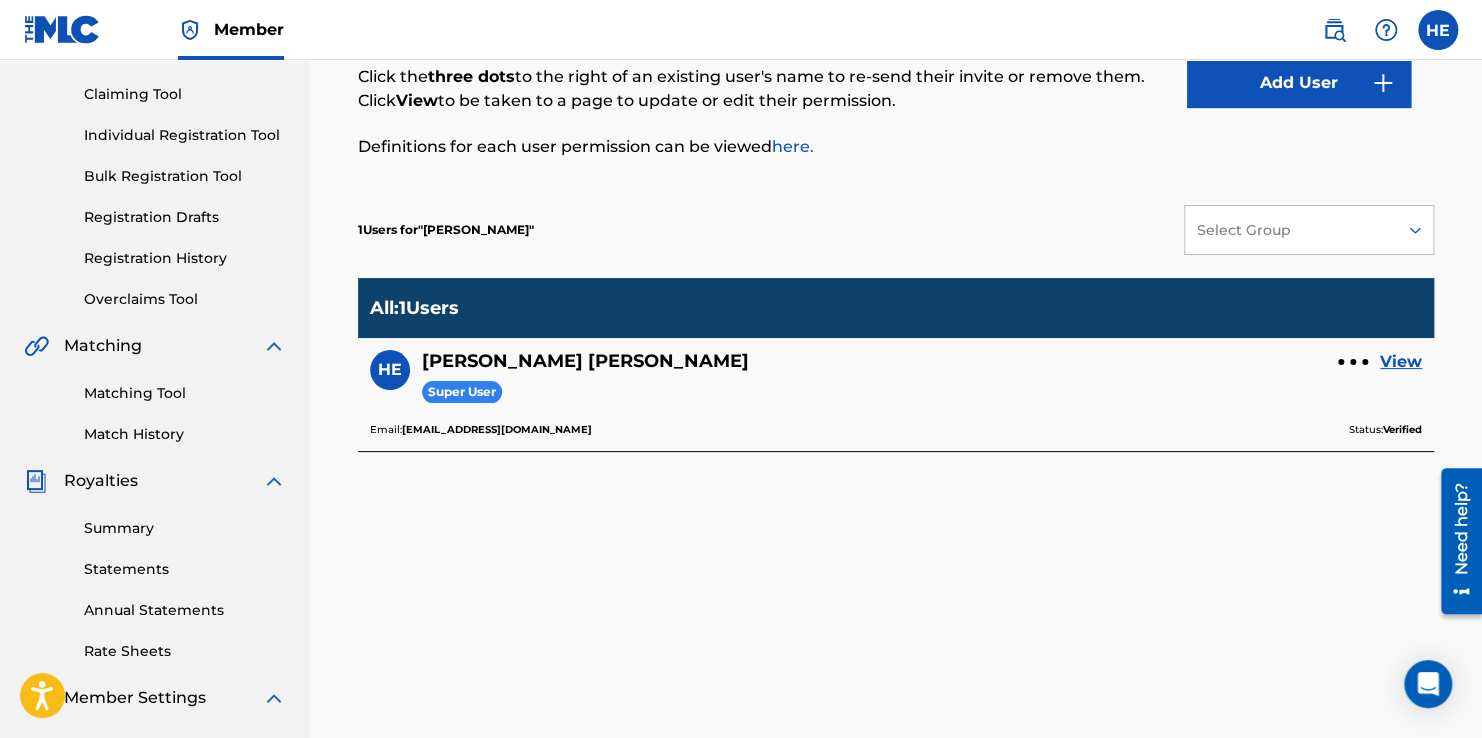 click on "HE [PERSON_NAME] Super User View" at bounding box center [896, 385] 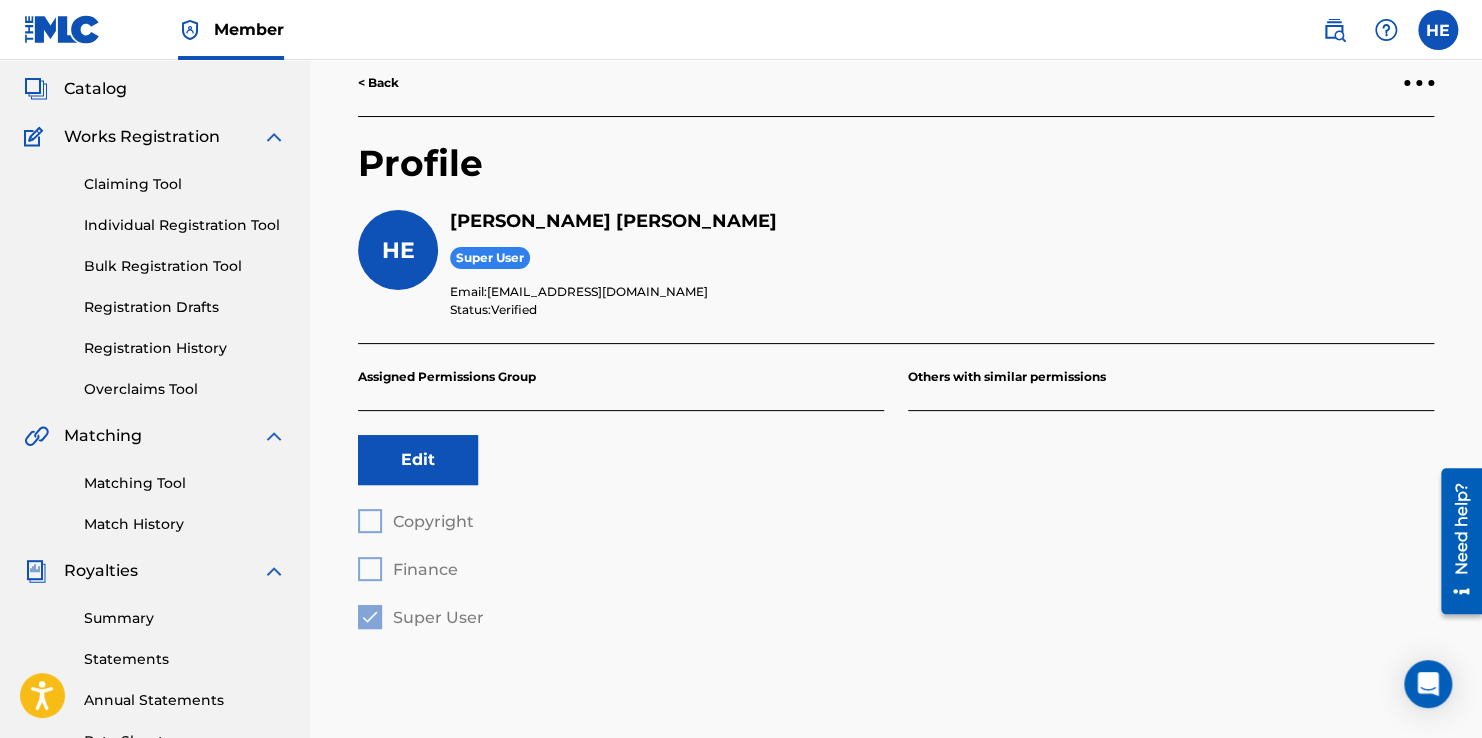 scroll, scrollTop: 0, scrollLeft: 0, axis: both 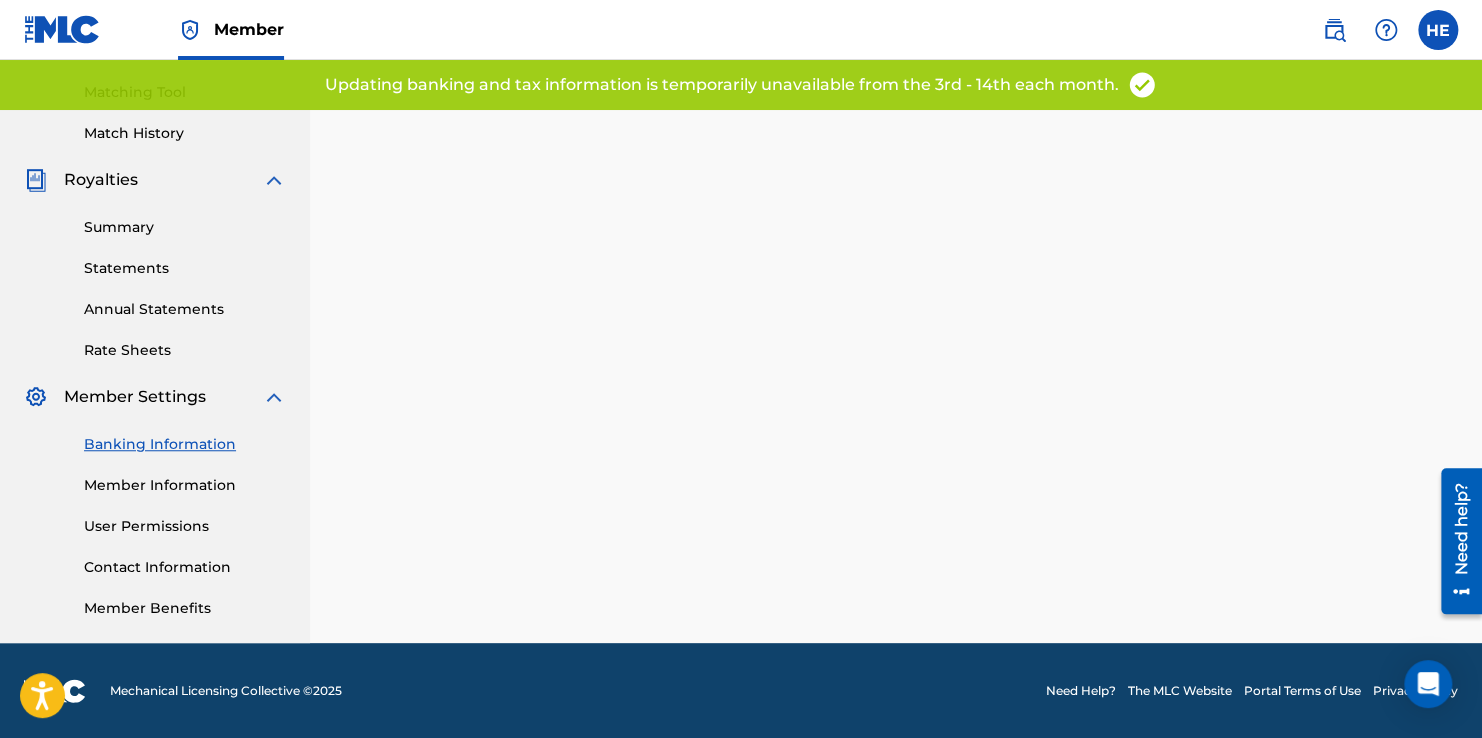 click on "Banking Information" at bounding box center (185, 444) 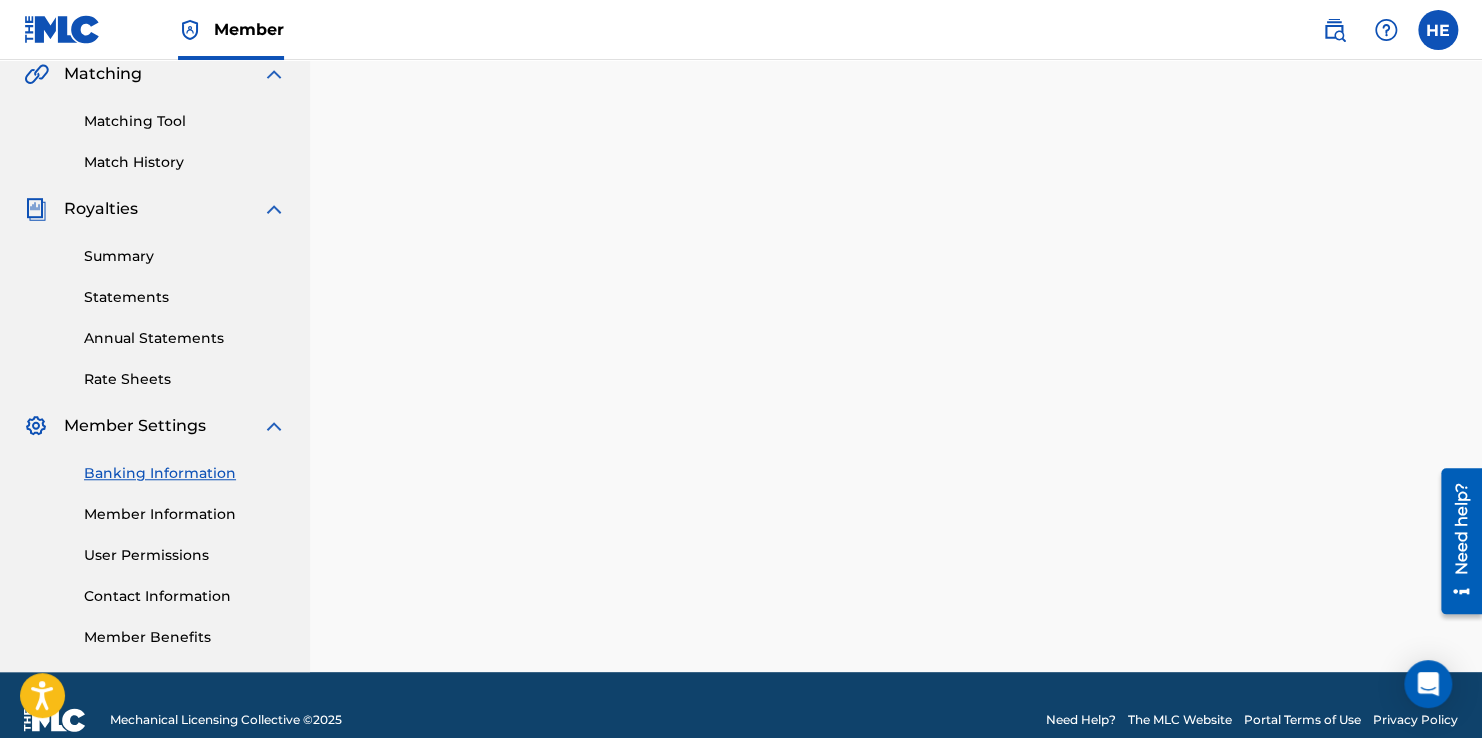 scroll, scrollTop: 401, scrollLeft: 0, axis: vertical 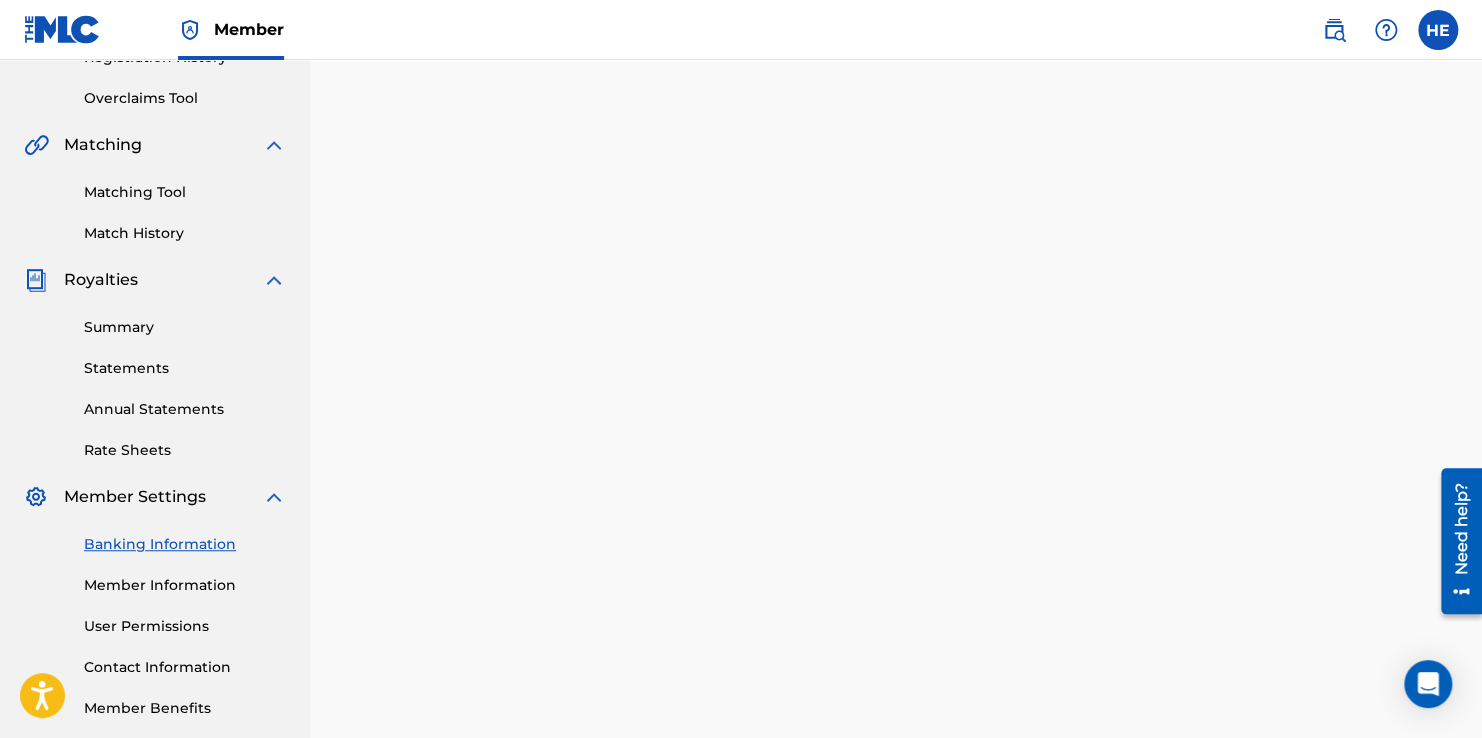 click on "Summary" at bounding box center [185, 327] 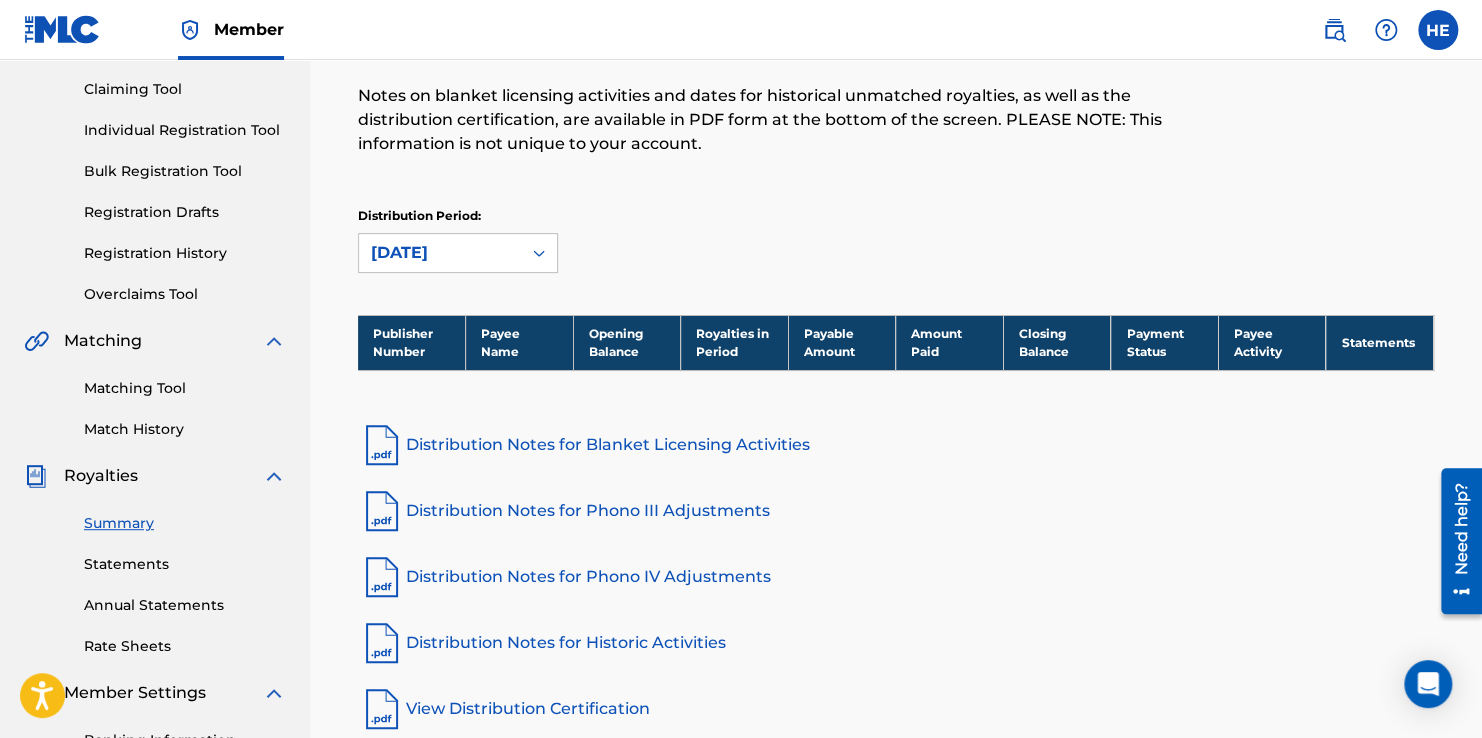 scroll, scrollTop: 200, scrollLeft: 0, axis: vertical 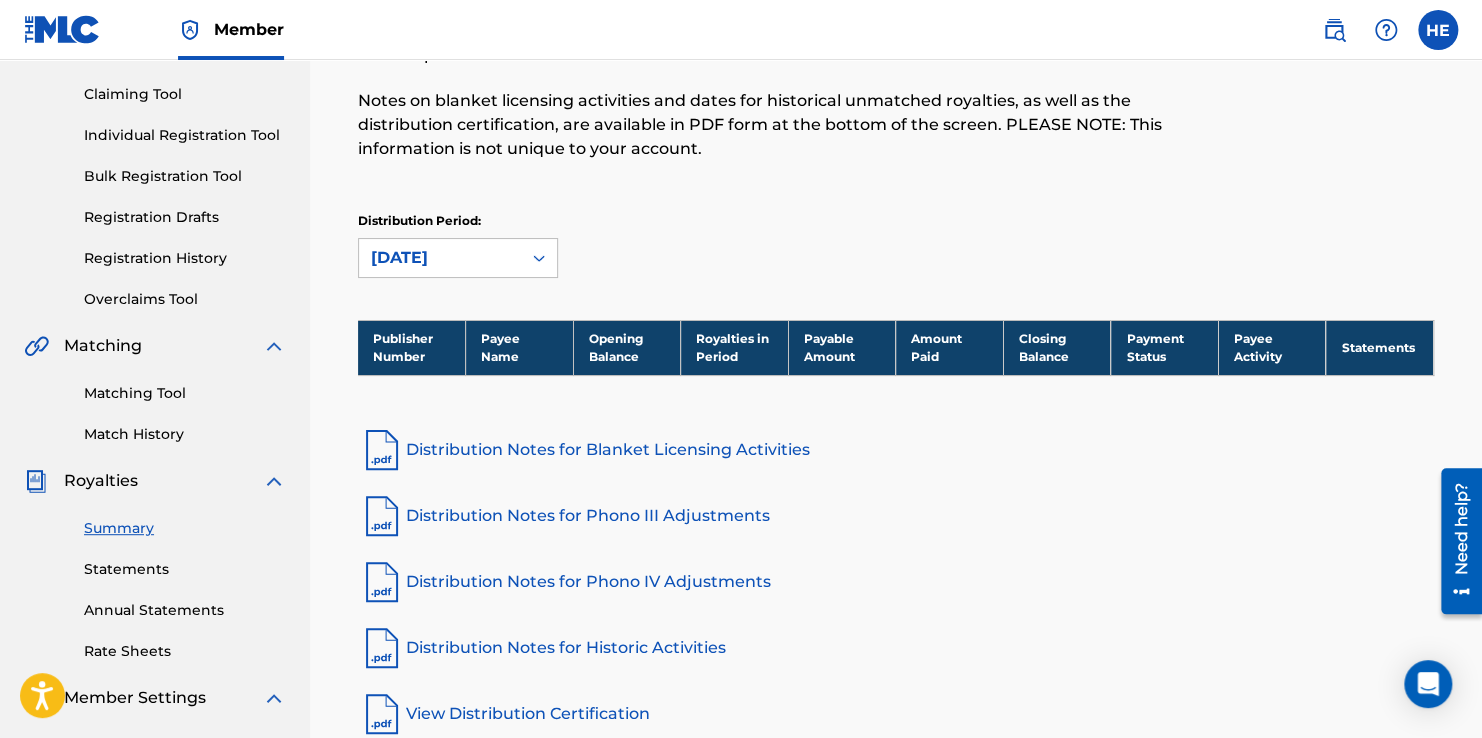 click on "Summary Statements Annual Statements Rate Sheets" at bounding box center (155, 577) 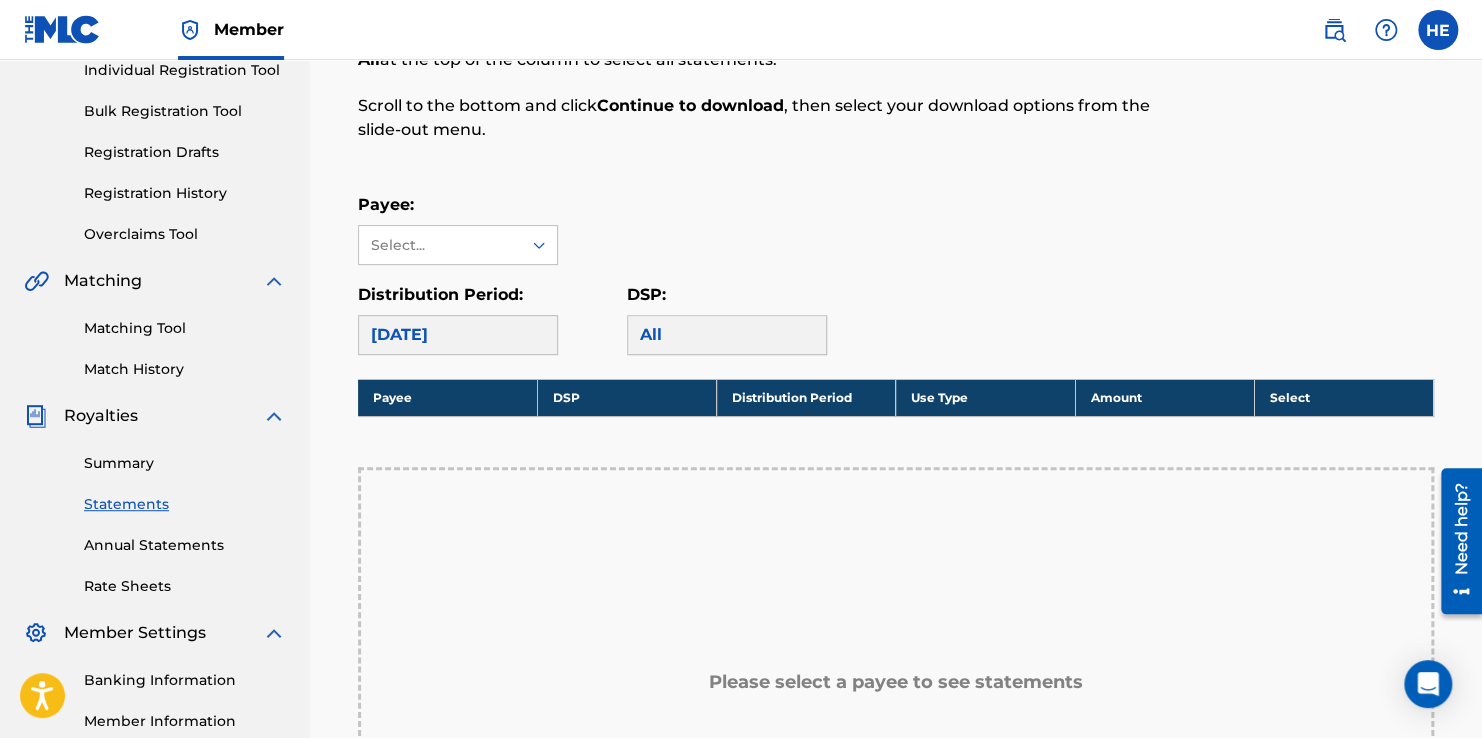 scroll, scrollTop: 400, scrollLeft: 0, axis: vertical 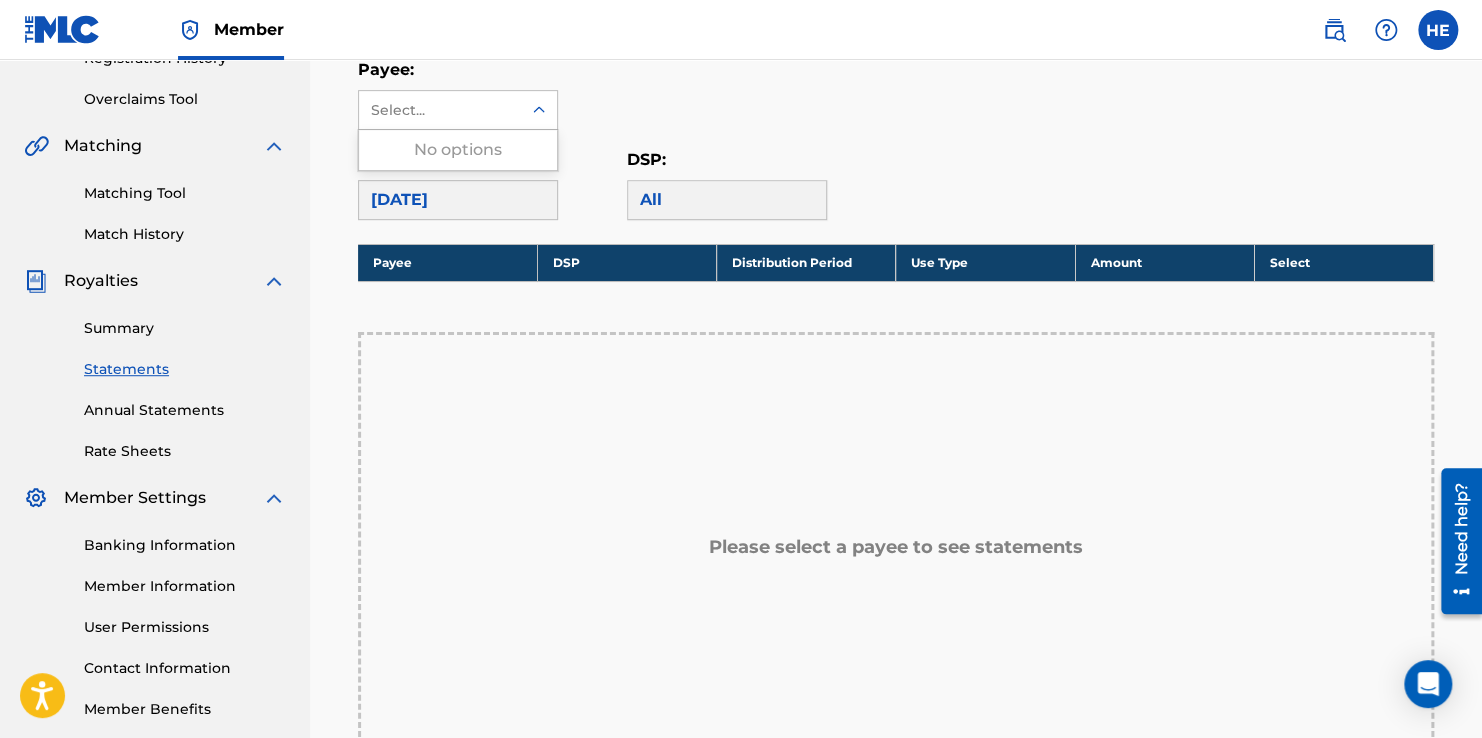 click on "Select..." at bounding box center (440, 110) 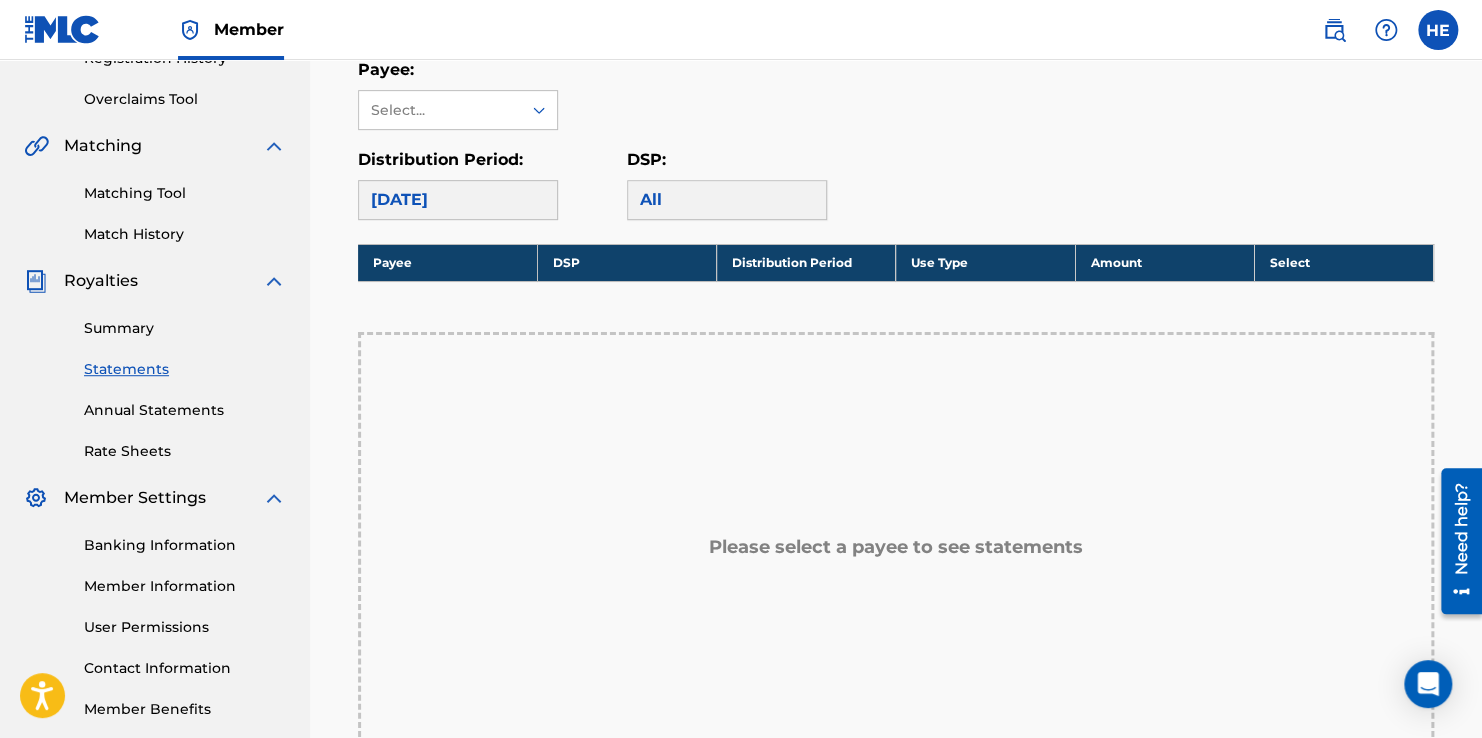 click on "Payee: Select..." at bounding box center (896, 94) 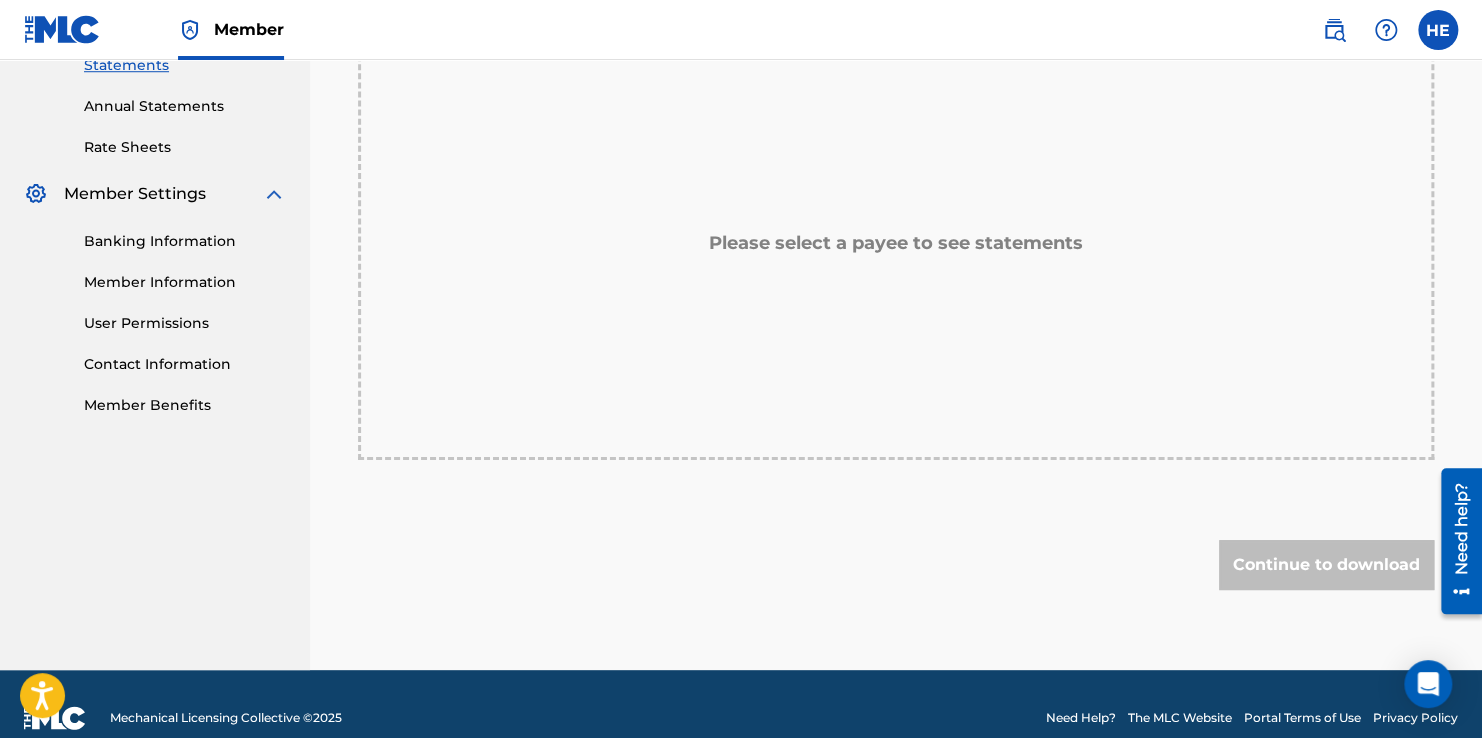scroll, scrollTop: 729, scrollLeft: 0, axis: vertical 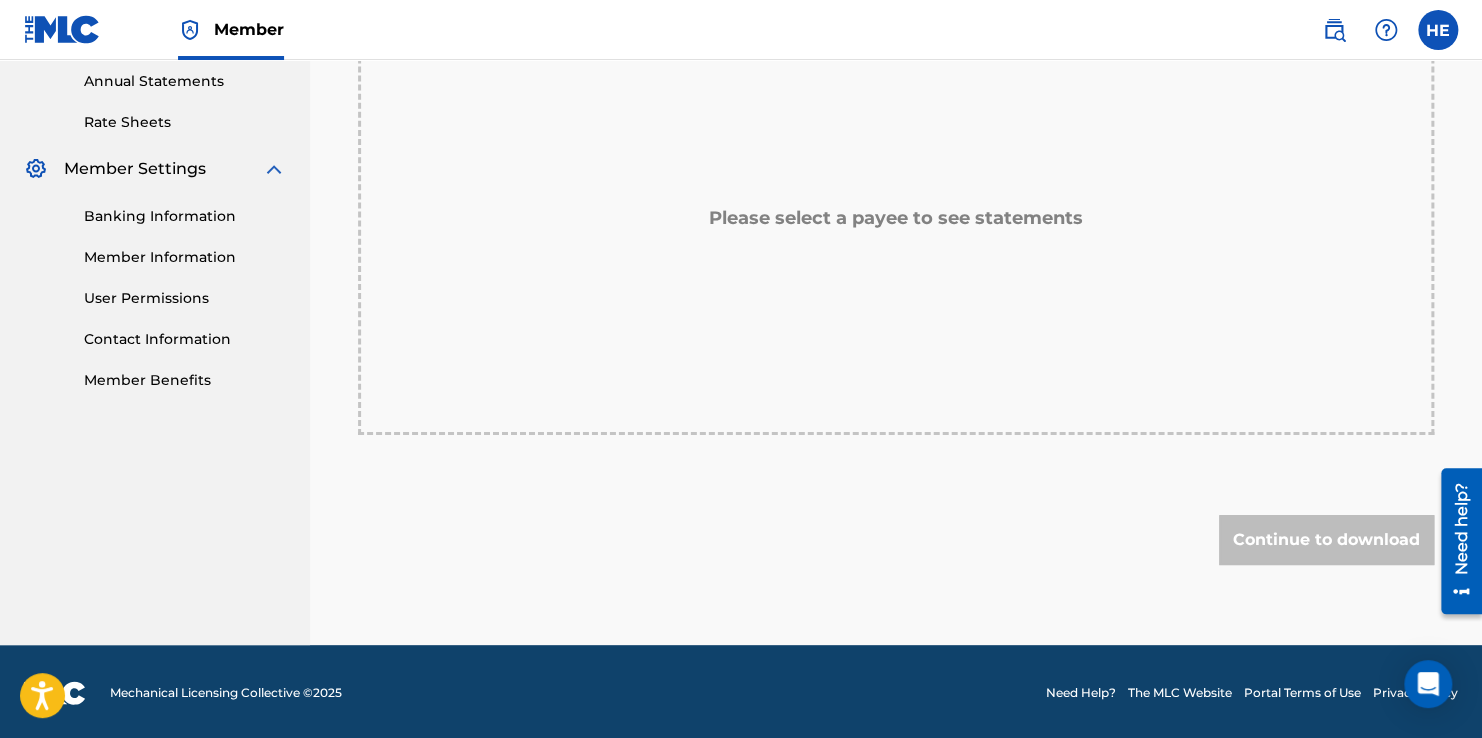 click on "Member Benefits" at bounding box center (185, 380) 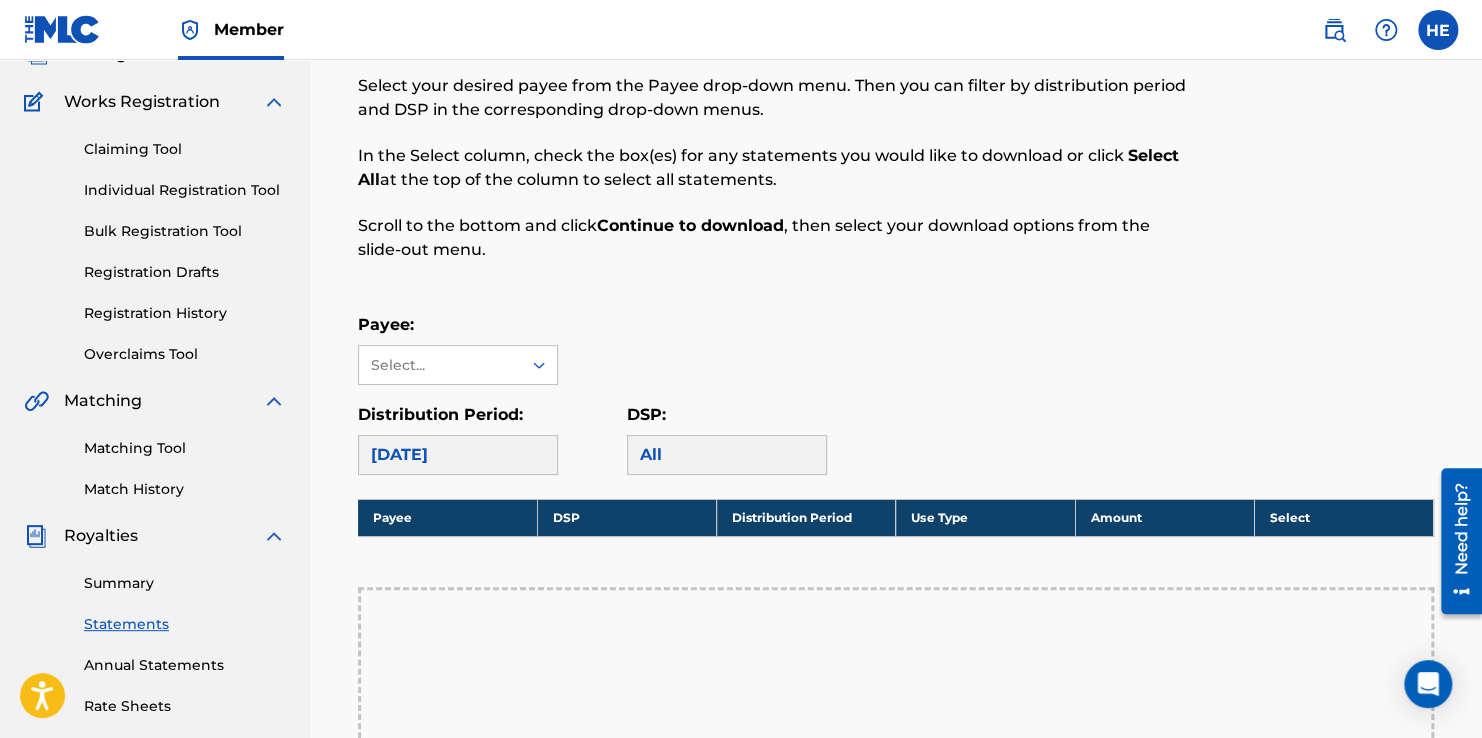 scroll, scrollTop: 29, scrollLeft: 0, axis: vertical 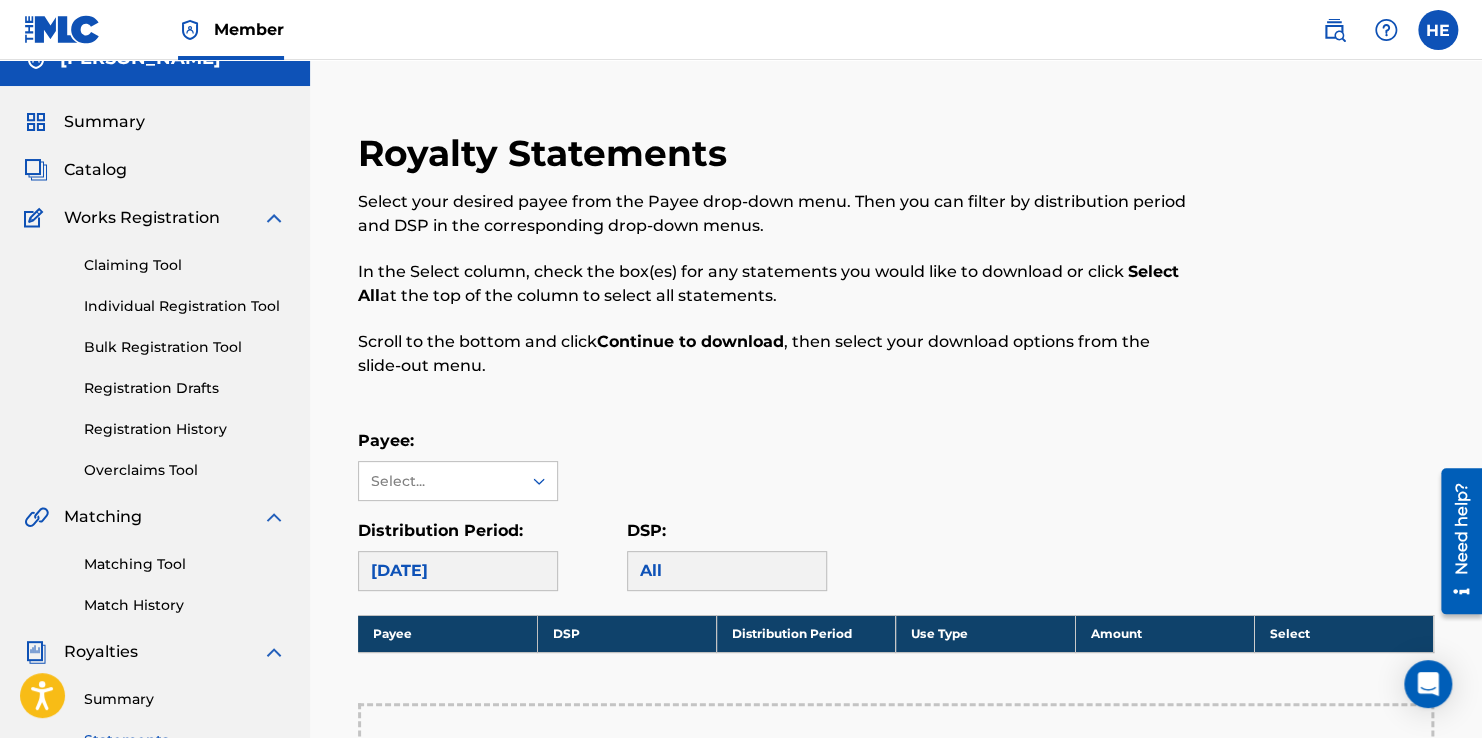 click on "Matching Tool" at bounding box center (185, 564) 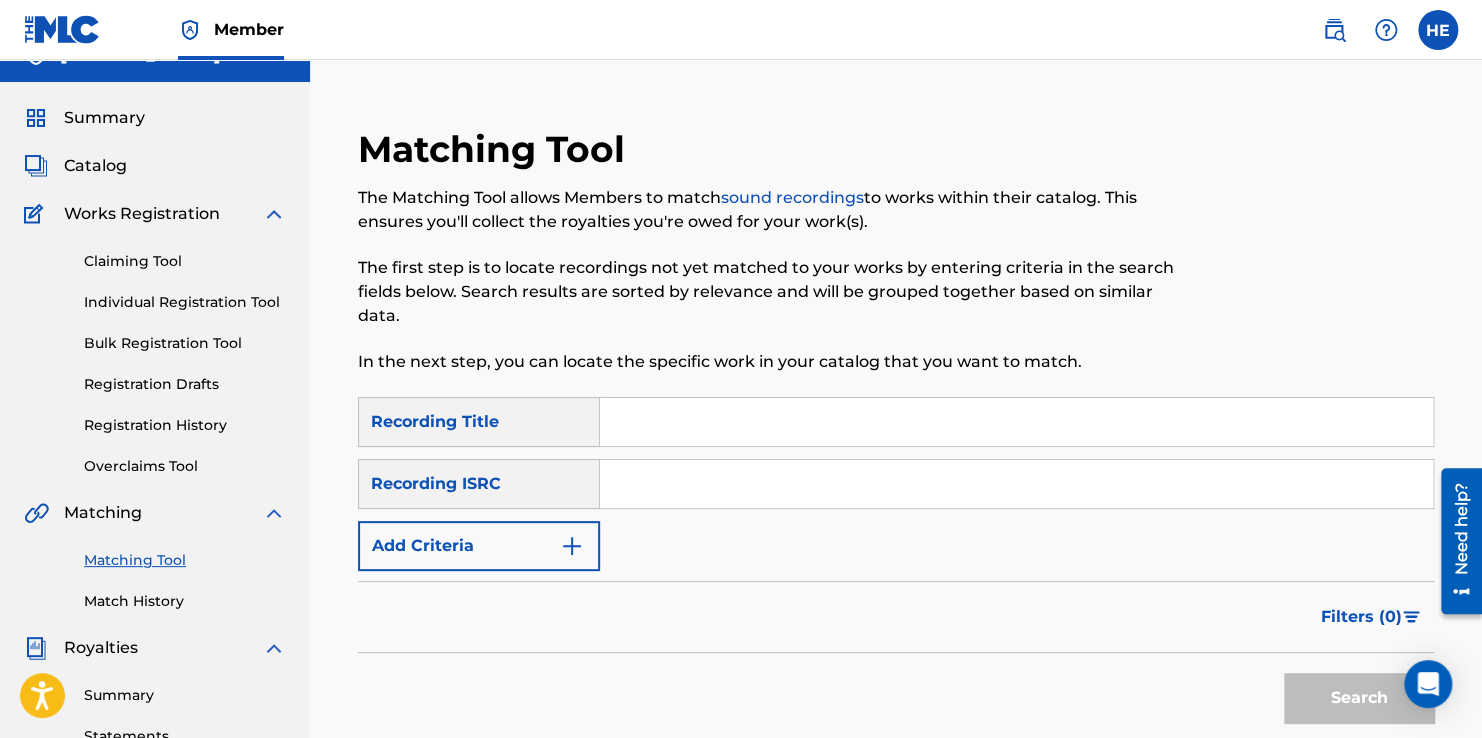 scroll, scrollTop: 0, scrollLeft: 0, axis: both 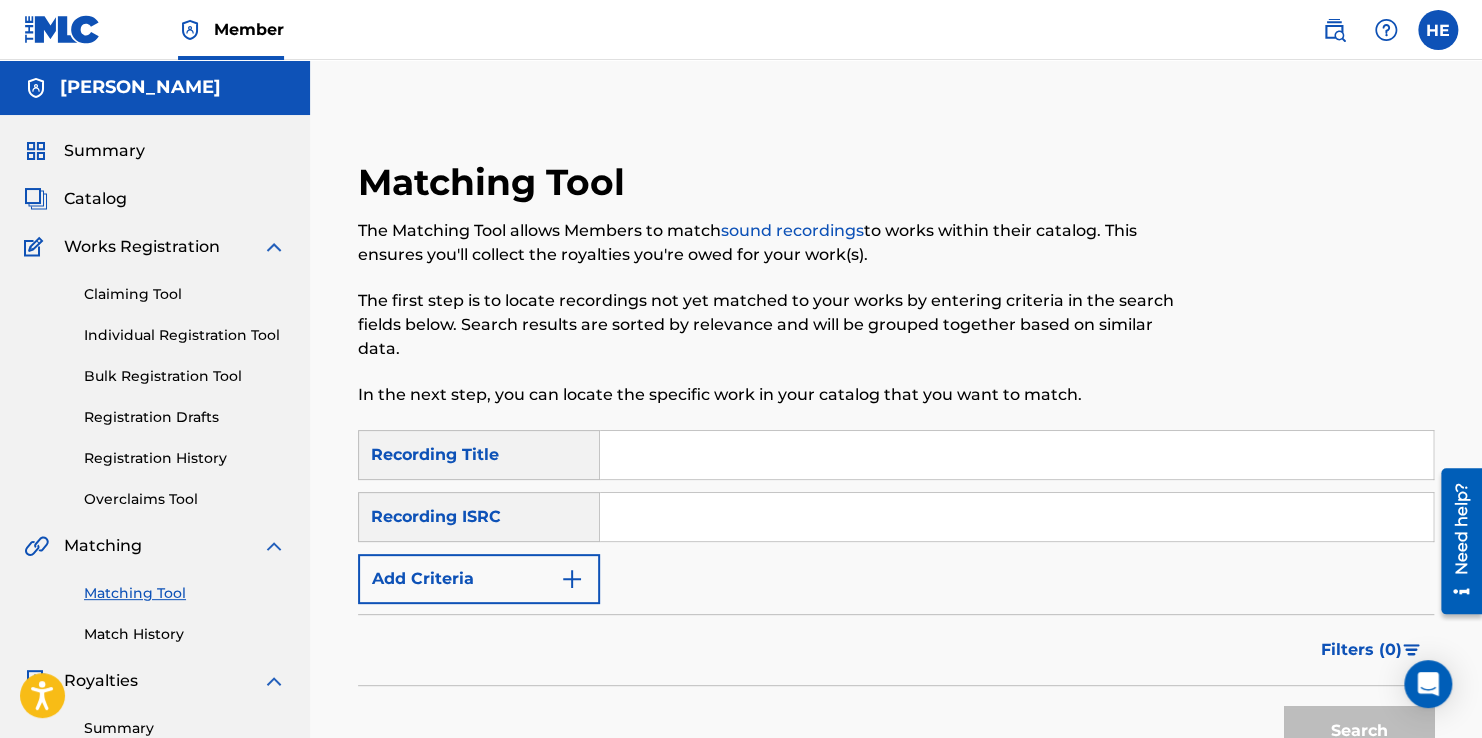 click on "sound recordings" at bounding box center (792, 230) 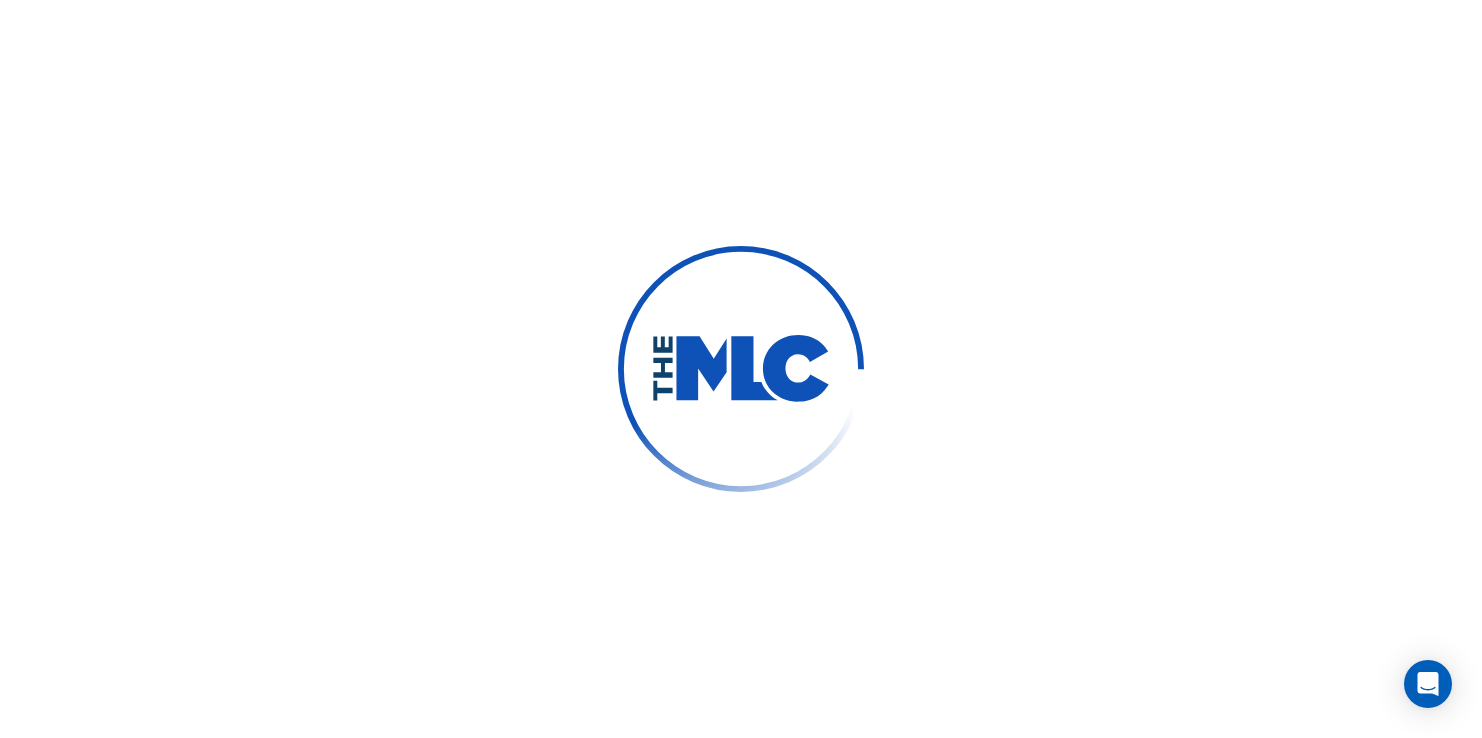 scroll, scrollTop: 0, scrollLeft: 0, axis: both 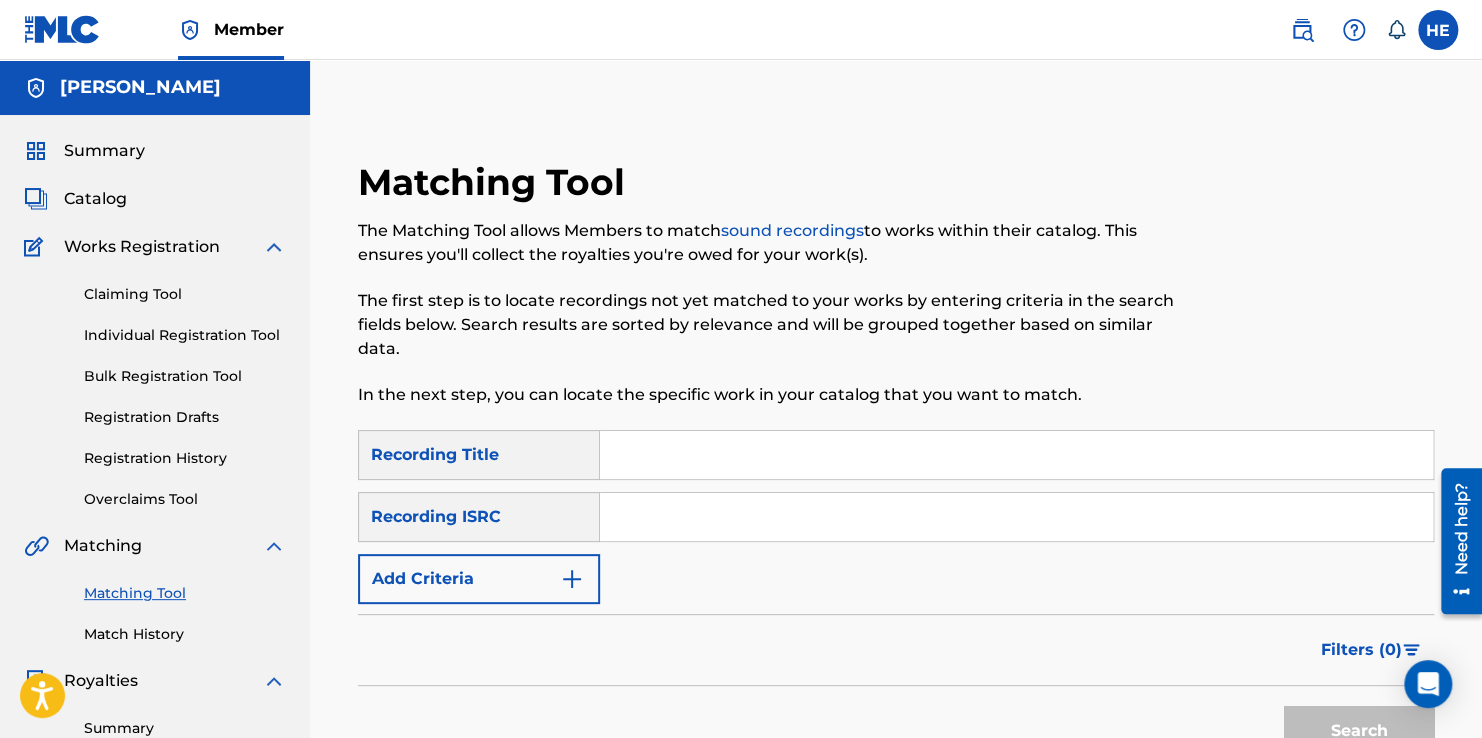 click on "Registration Drafts" at bounding box center [185, 417] 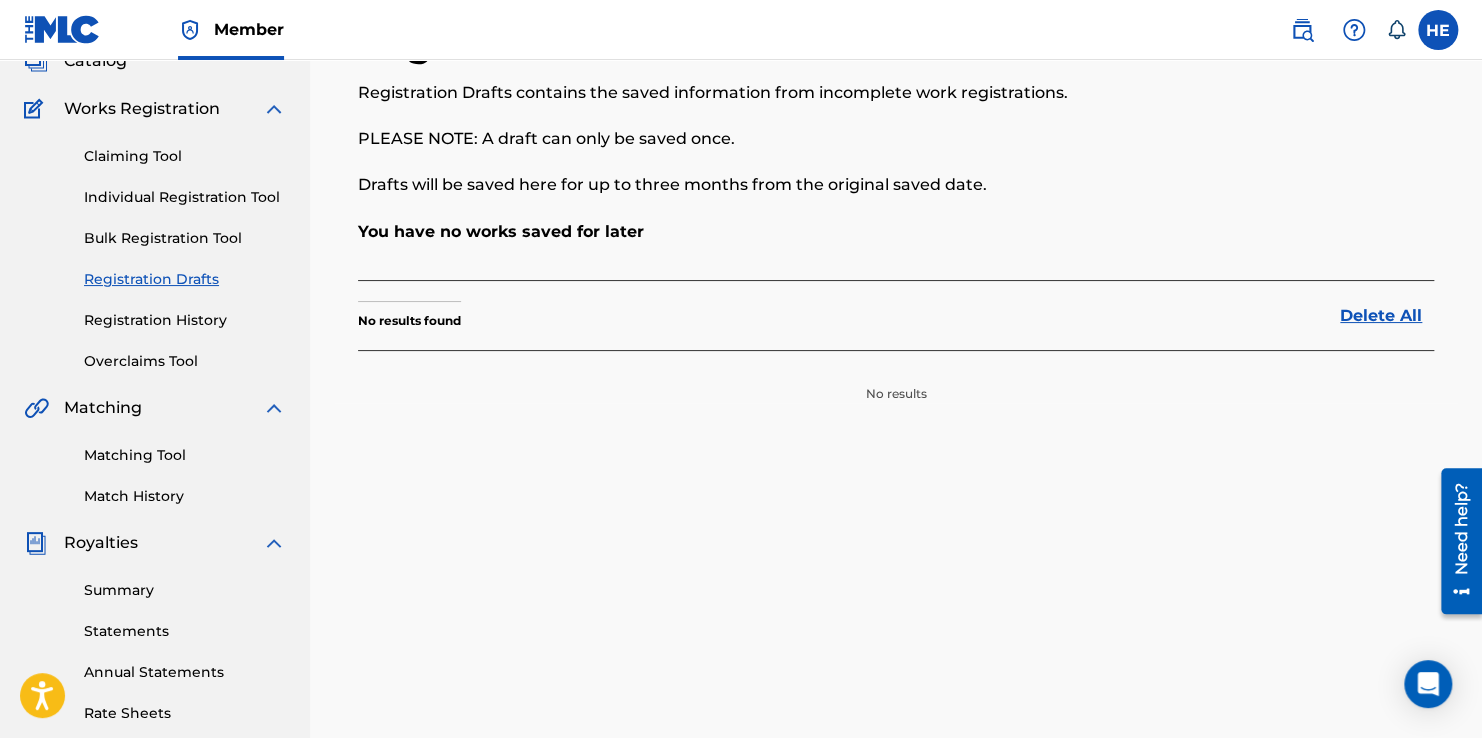 scroll, scrollTop: 300, scrollLeft: 0, axis: vertical 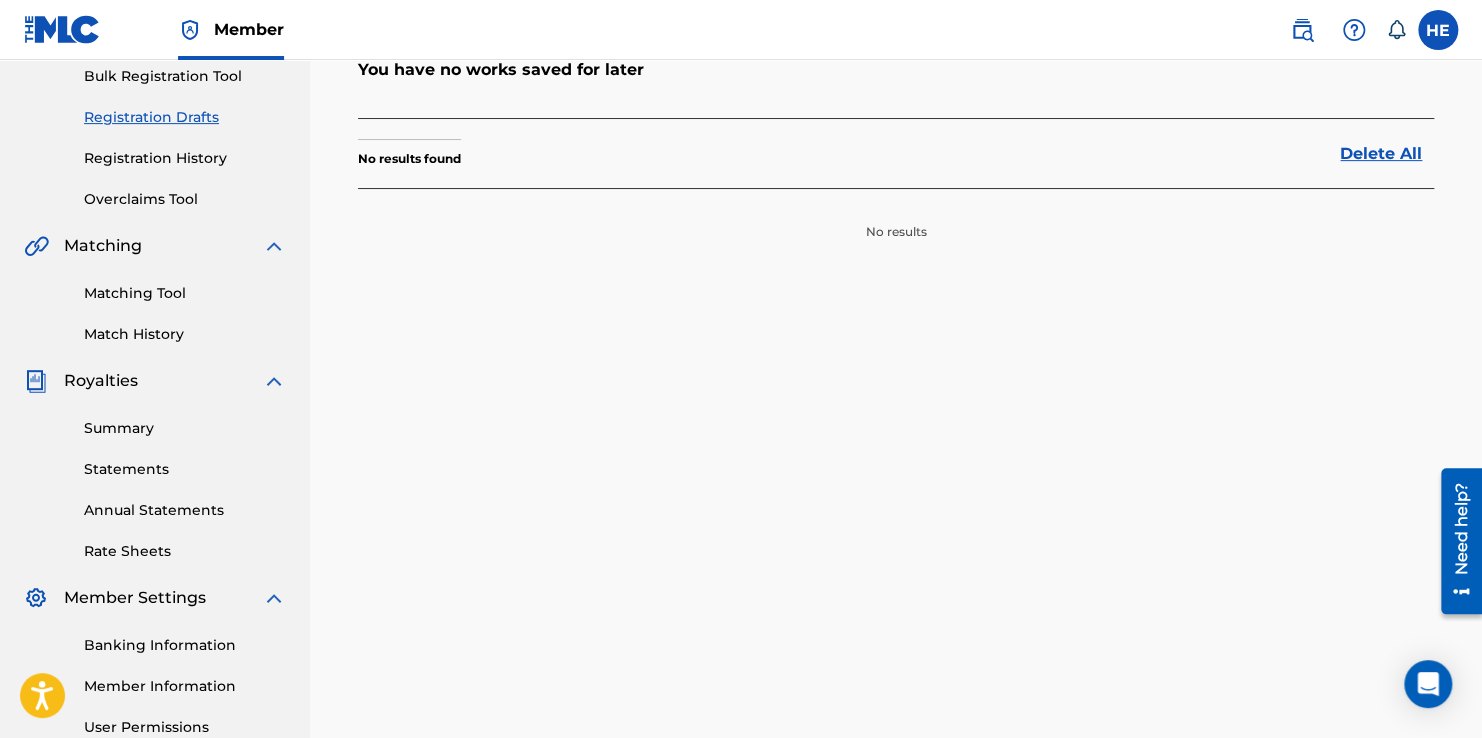 click on "Registration History" at bounding box center (185, 158) 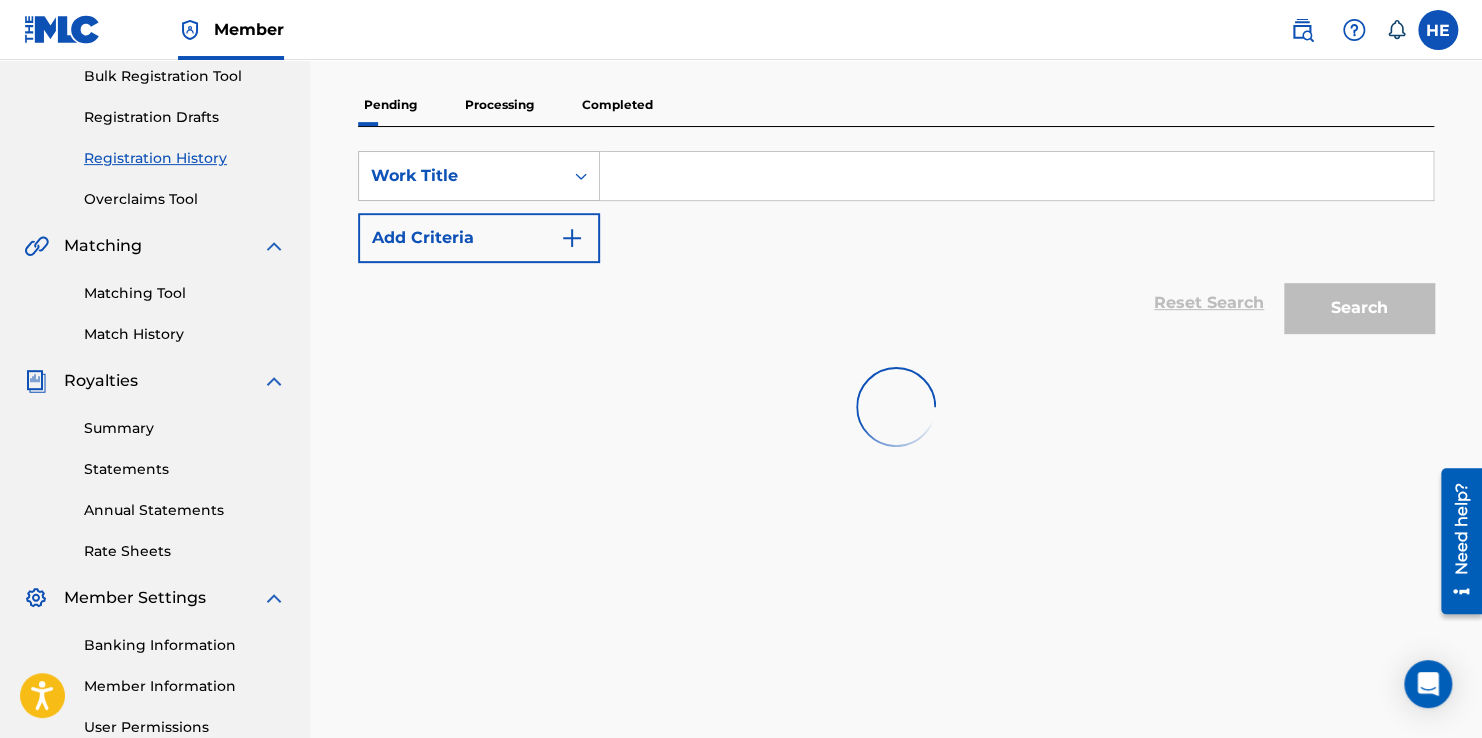 scroll, scrollTop: 0, scrollLeft: 0, axis: both 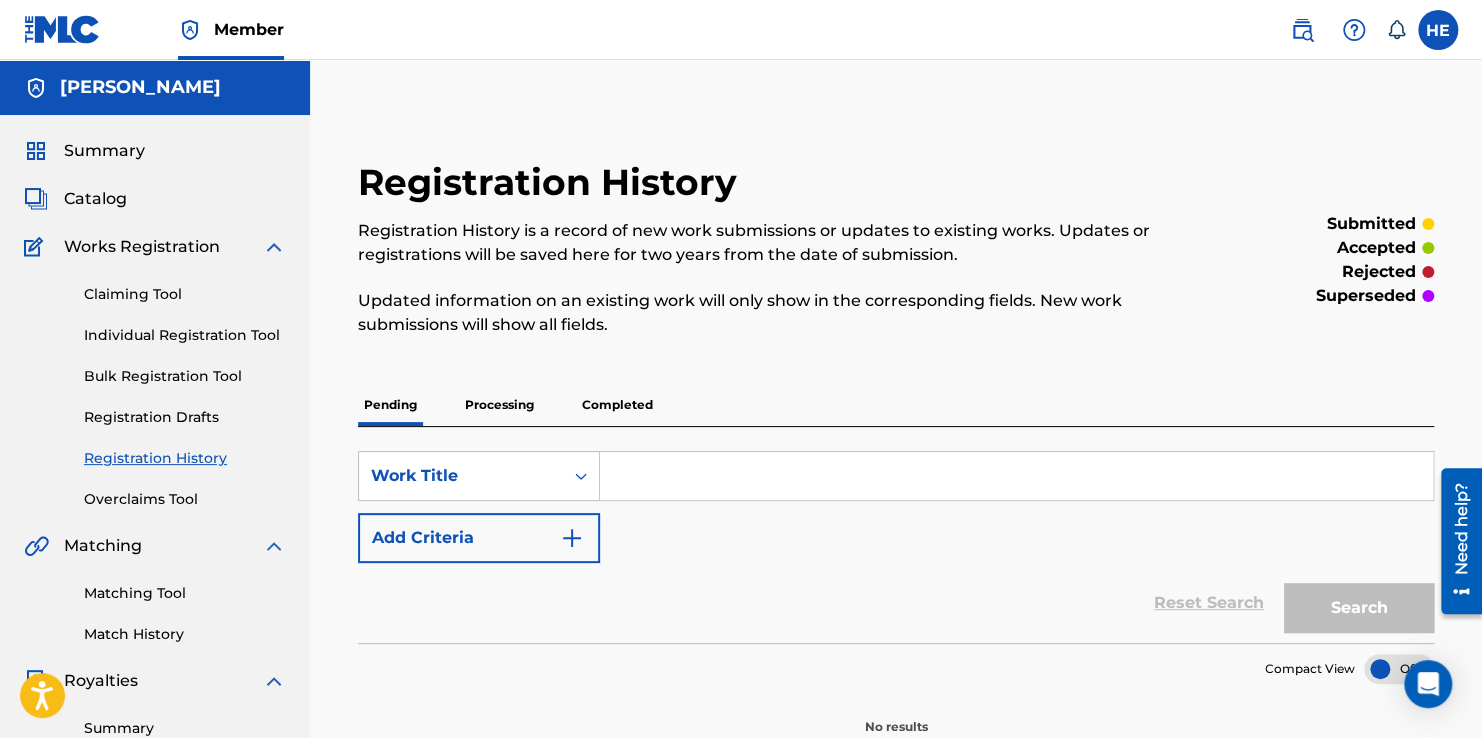 click on "Catalog" at bounding box center (95, 199) 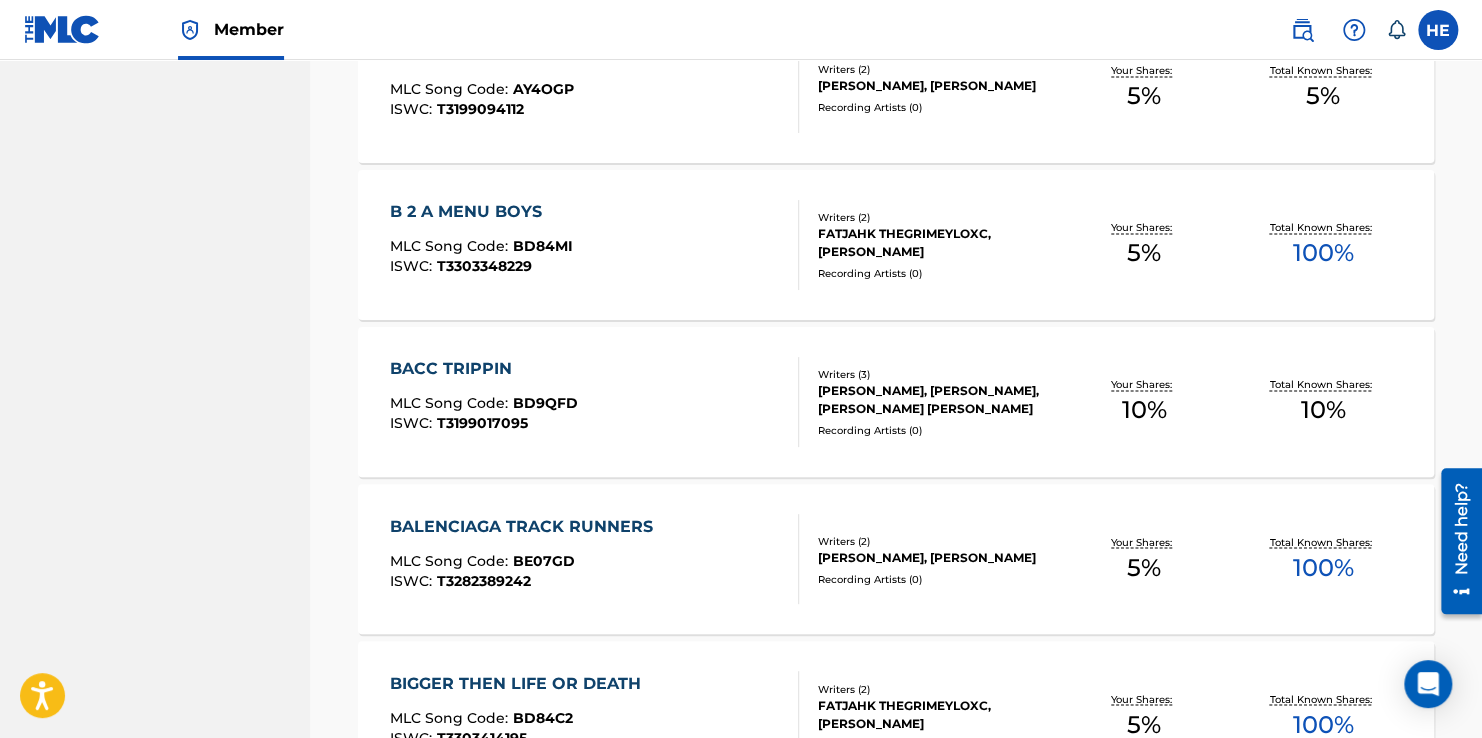 scroll, scrollTop: 1100, scrollLeft: 0, axis: vertical 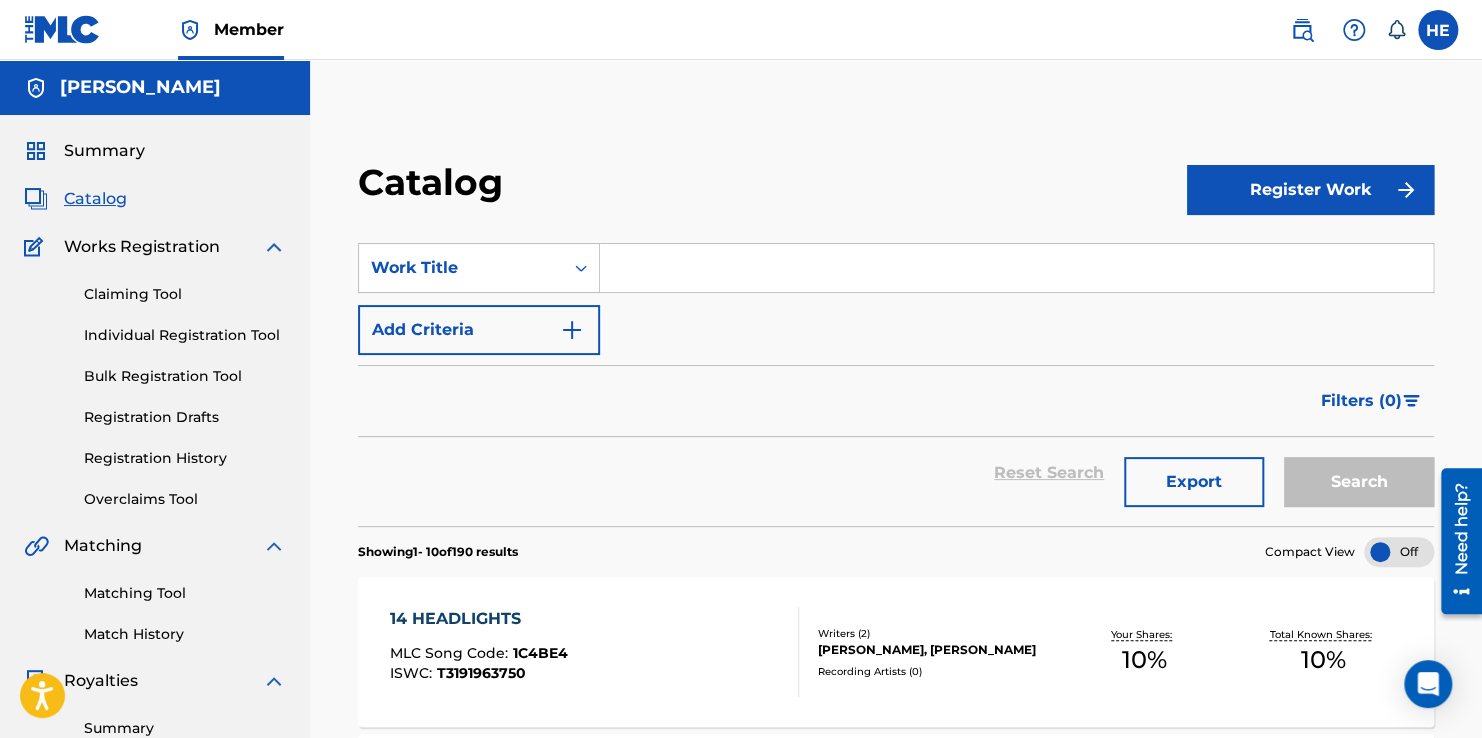 click at bounding box center [62, 29] 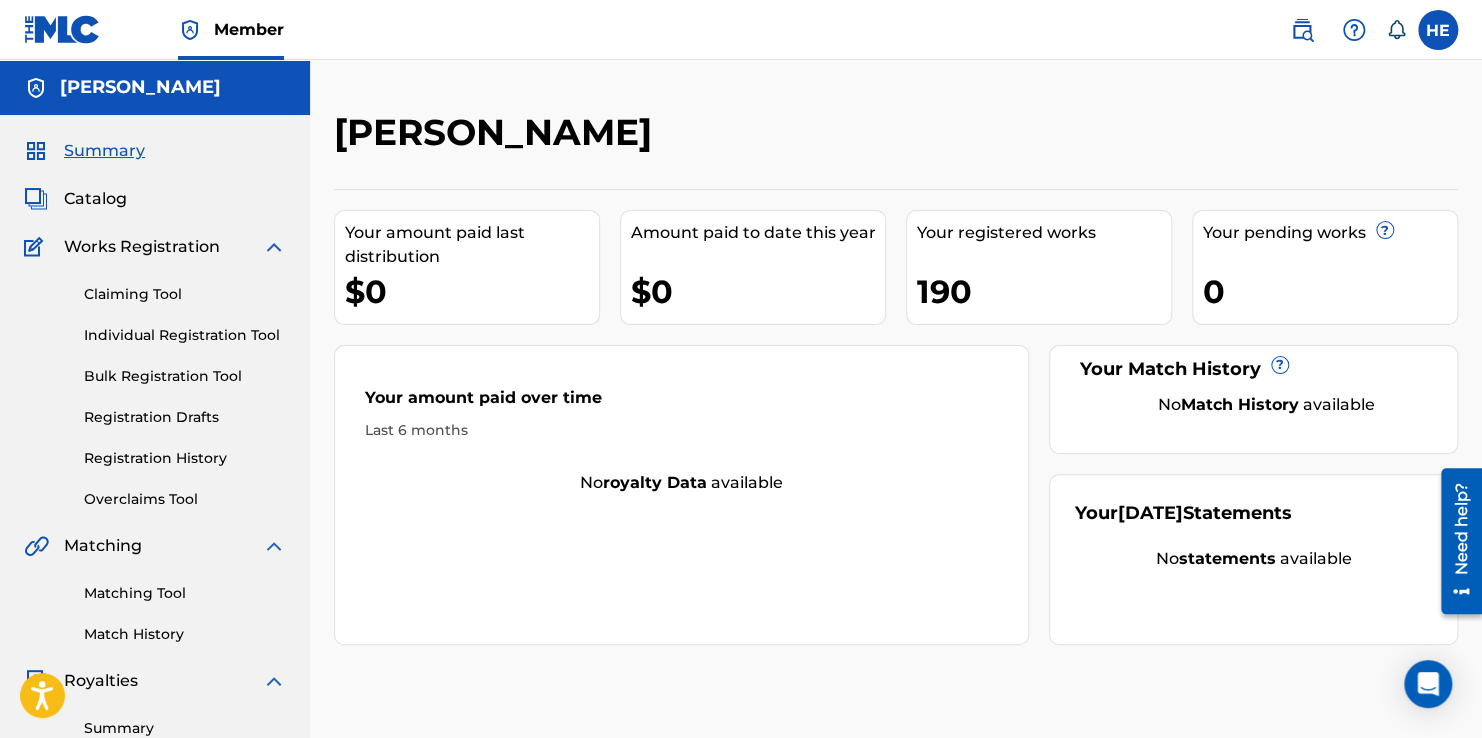 scroll, scrollTop: 200, scrollLeft: 0, axis: vertical 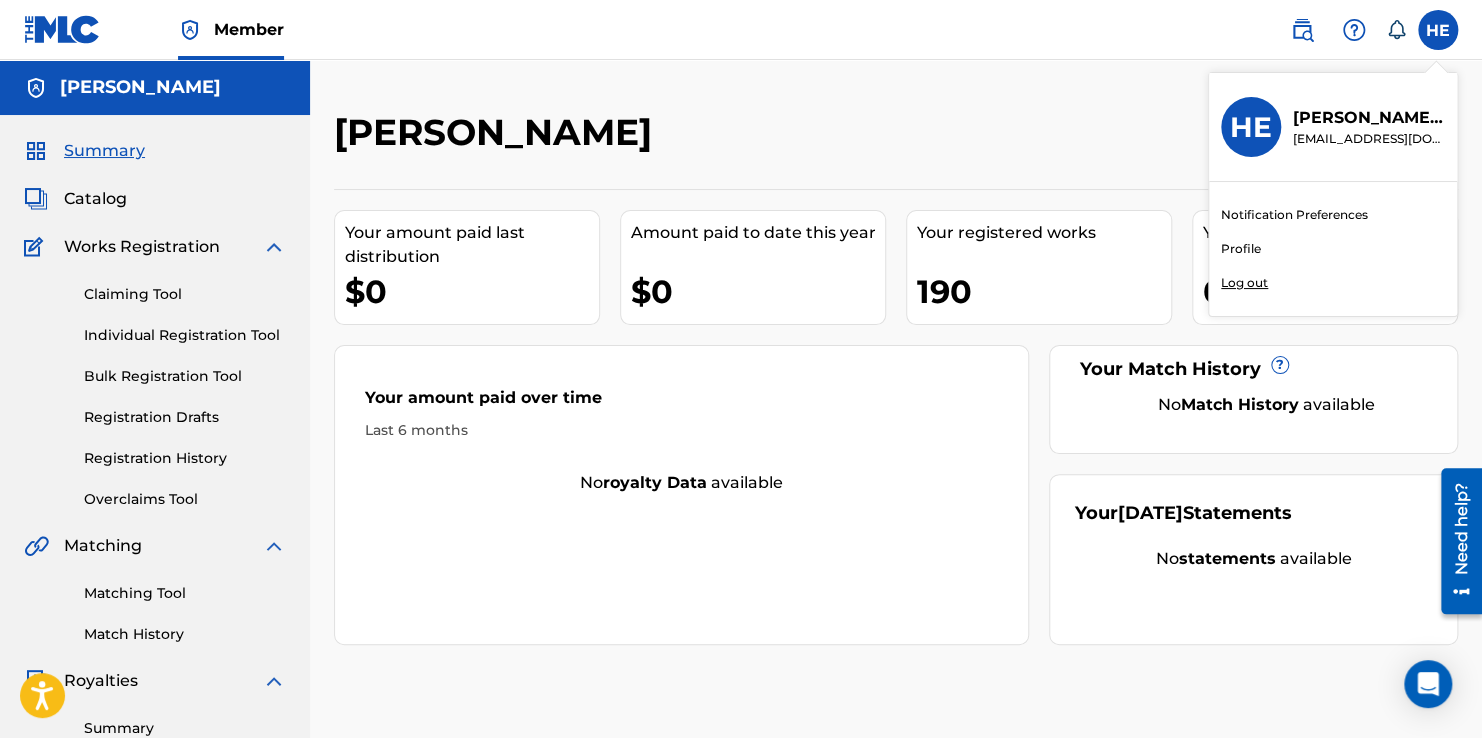 click on "Log out" at bounding box center (1244, 283) 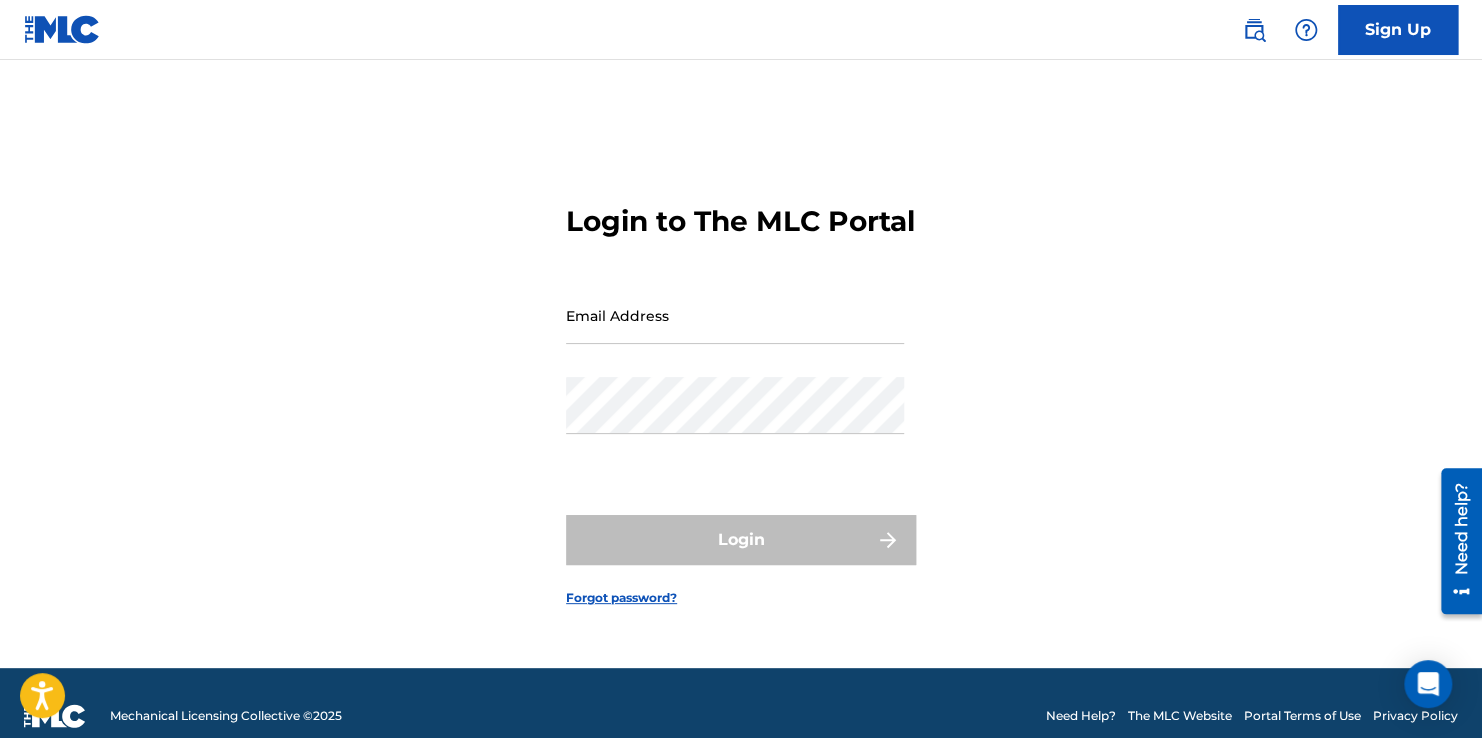 type on "[EMAIL_ADDRESS][DOMAIN_NAME]" 